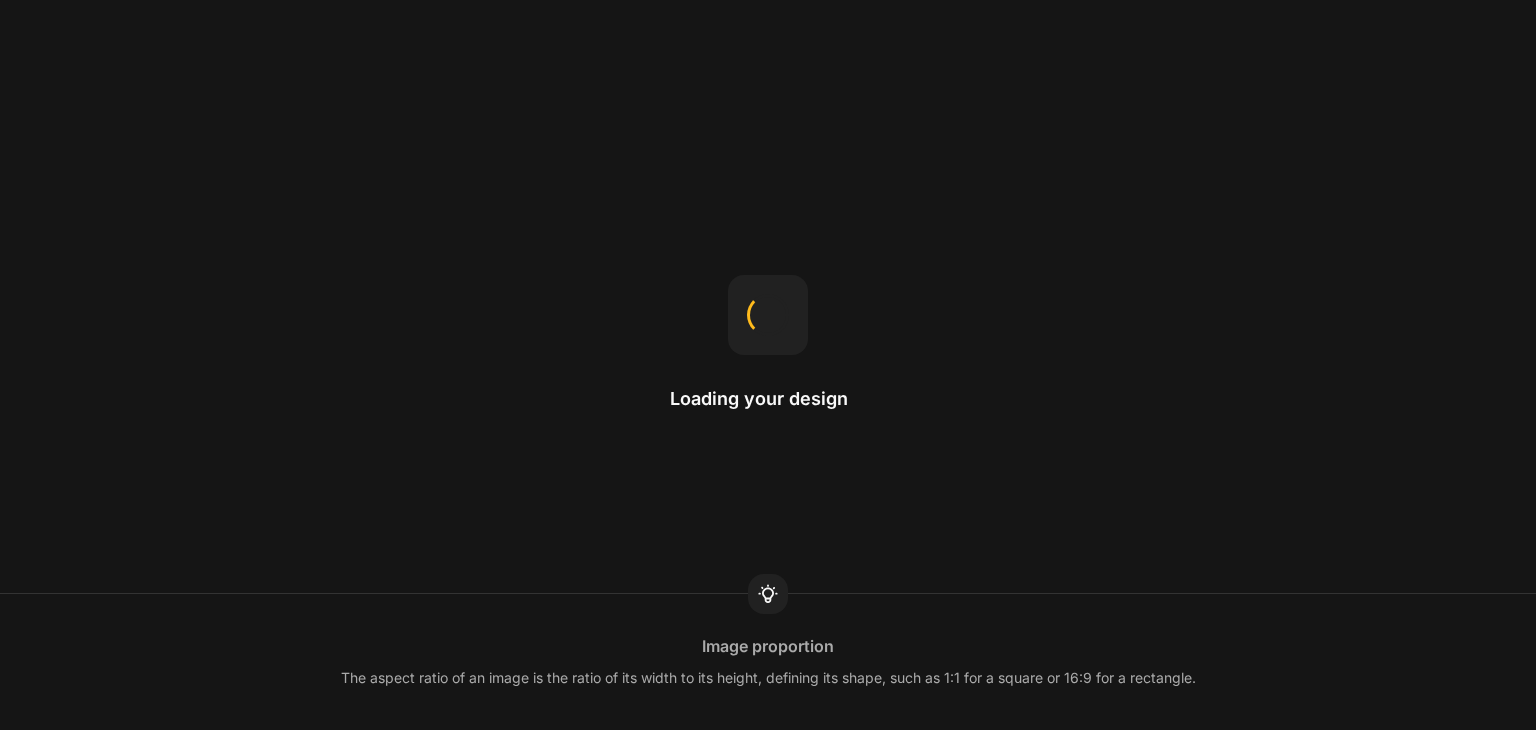 scroll, scrollTop: 0, scrollLeft: 0, axis: both 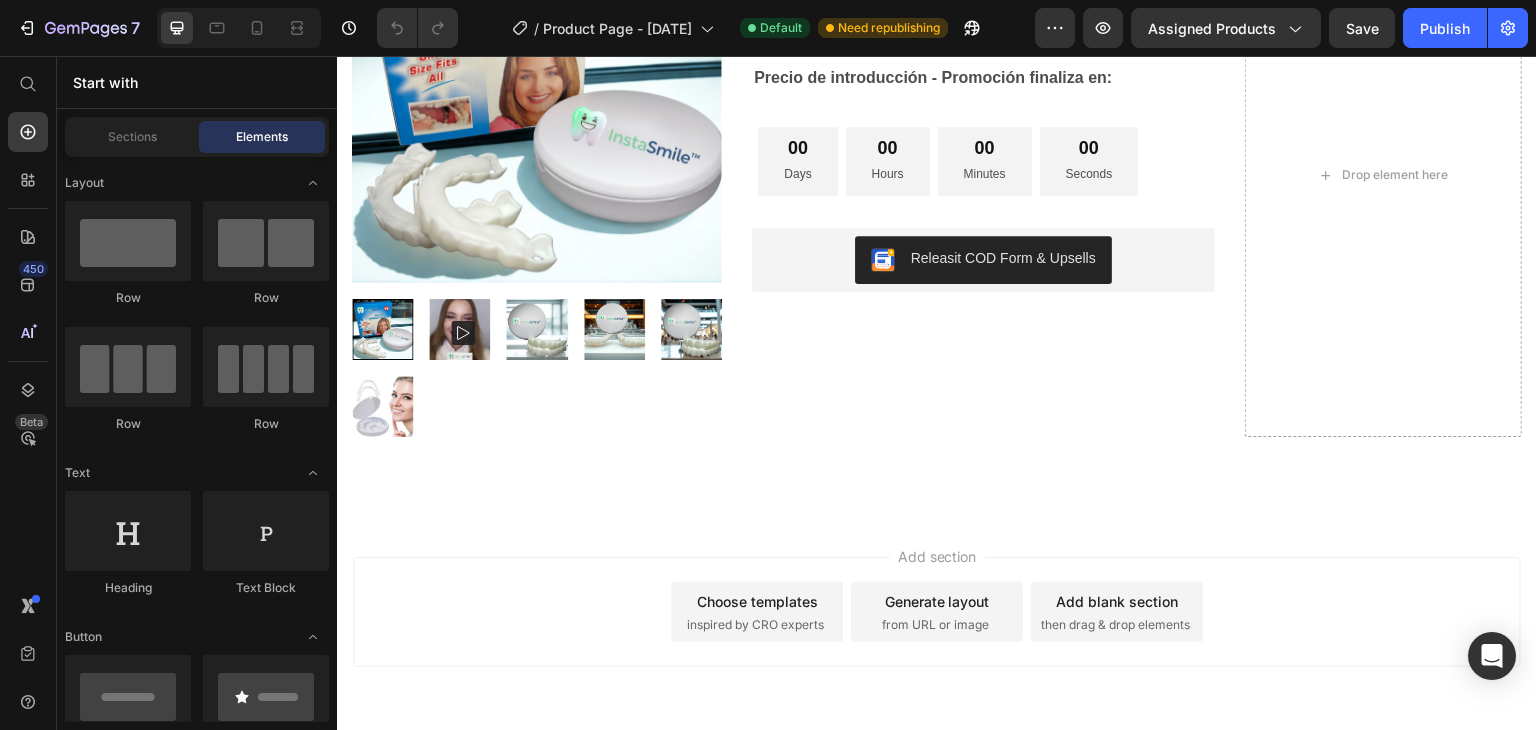 click at bounding box center [797, -487] 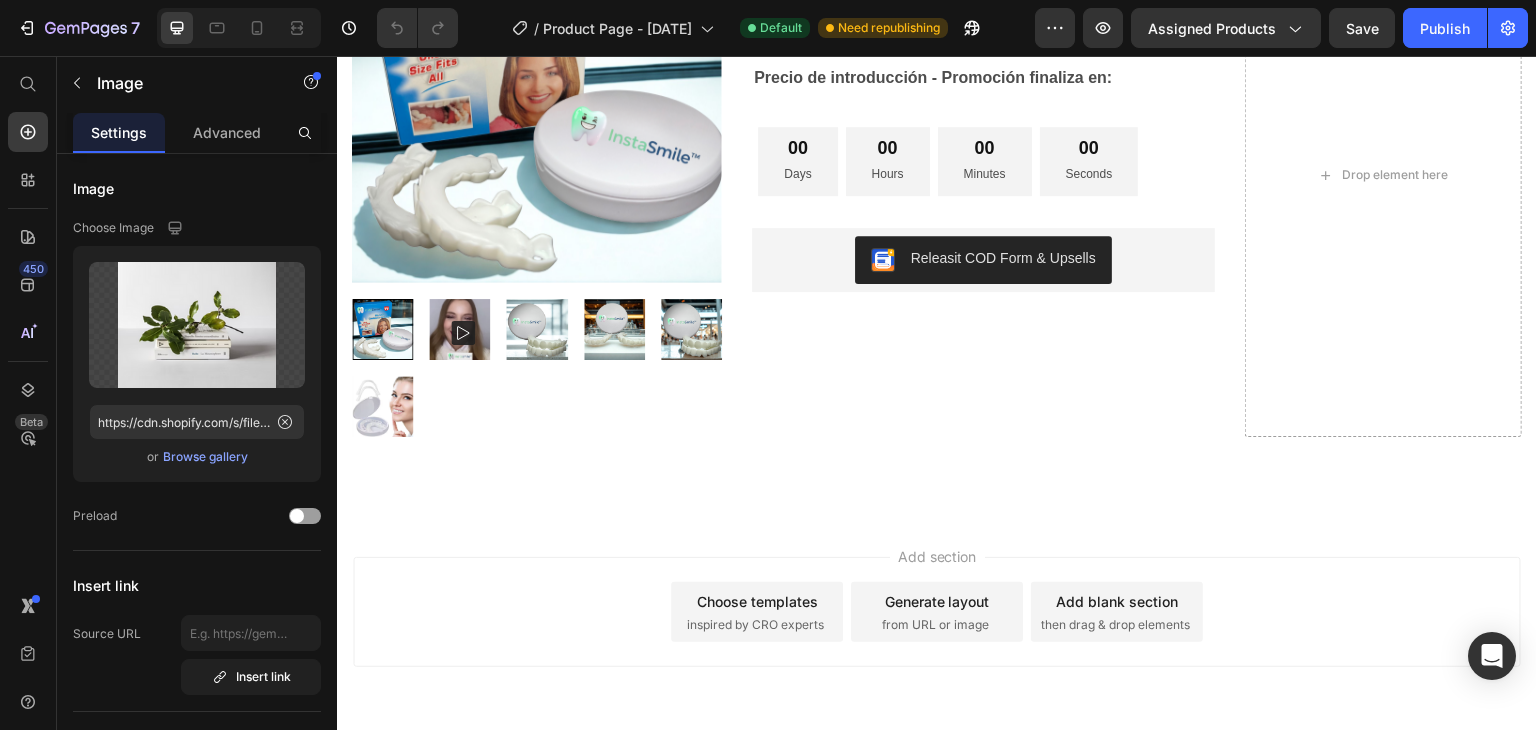 click 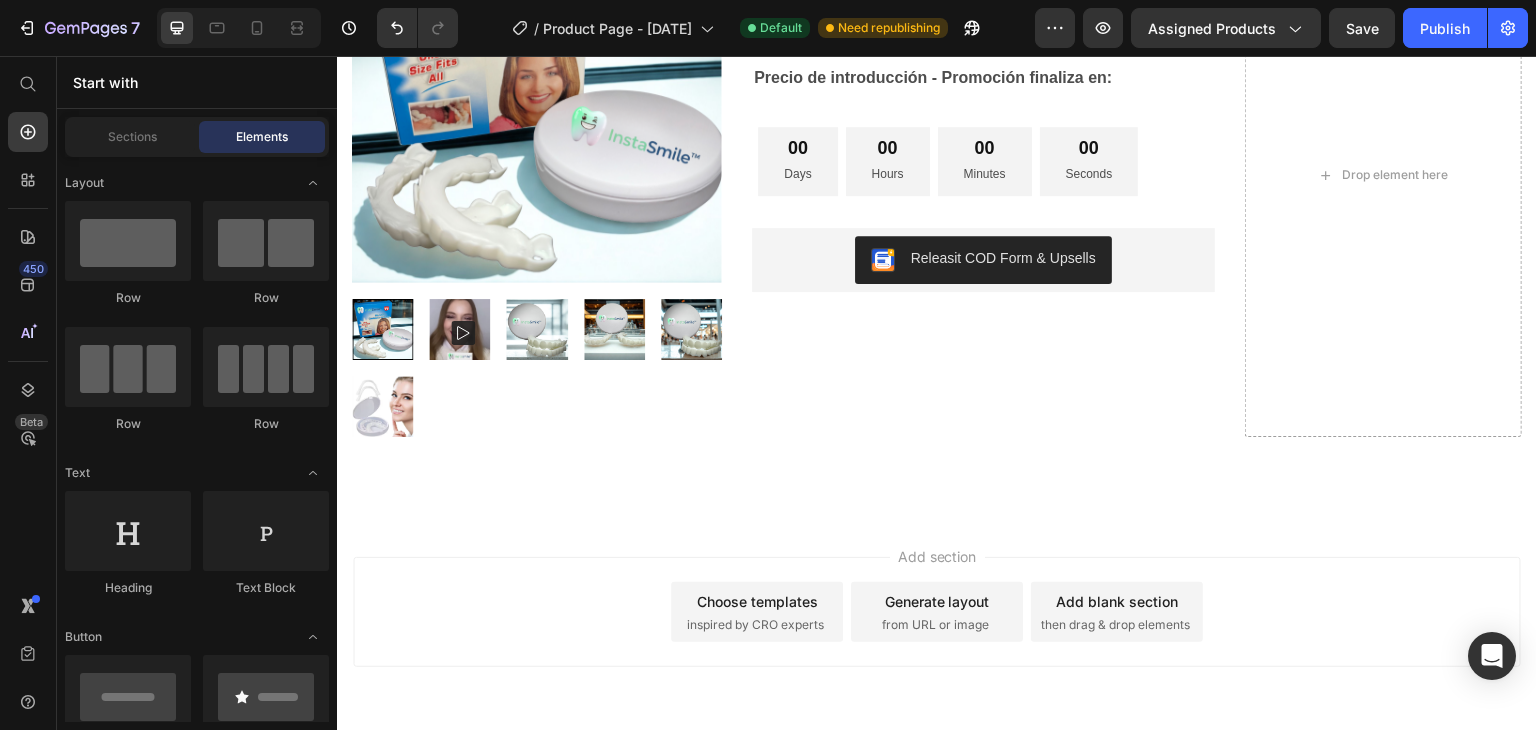 click at bounding box center (1088, -487) 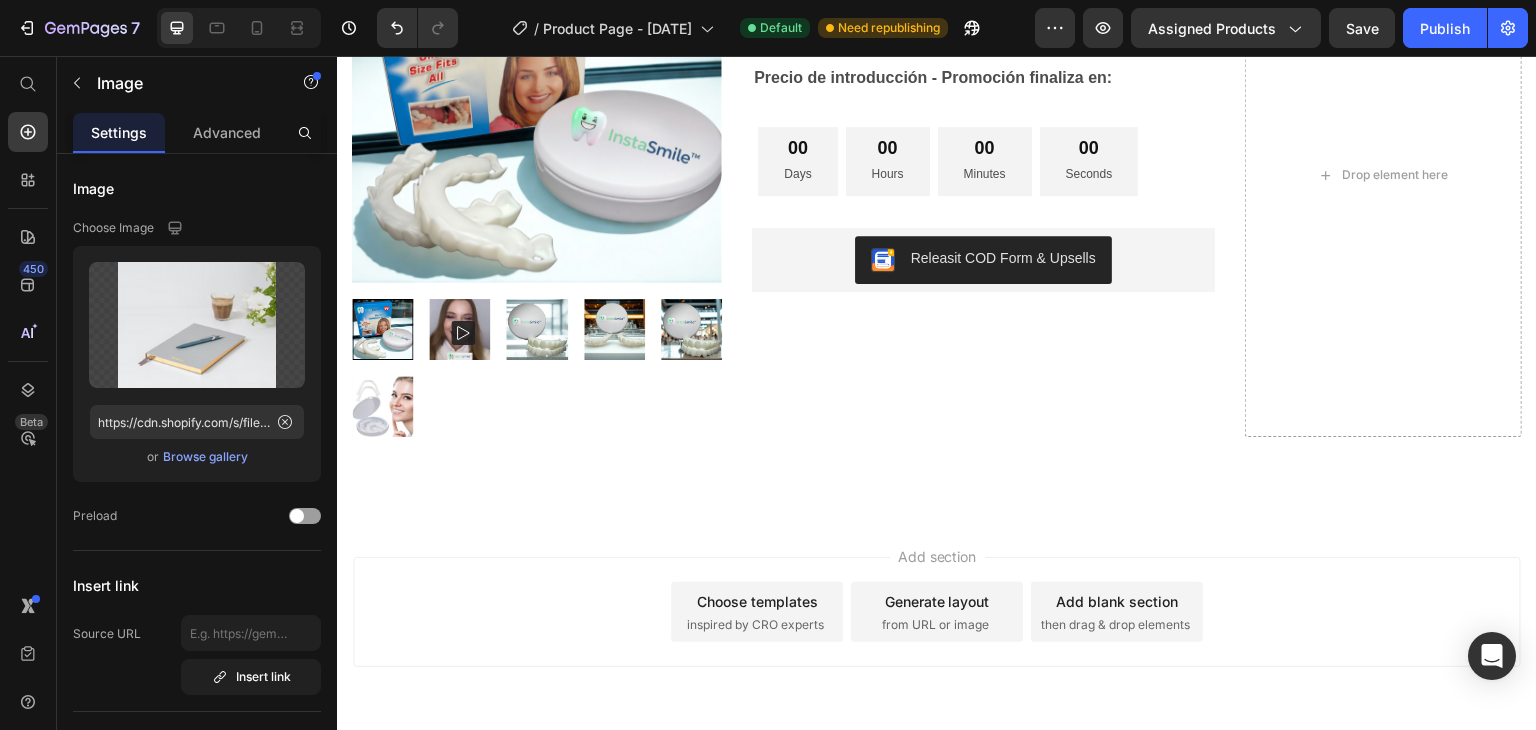 click 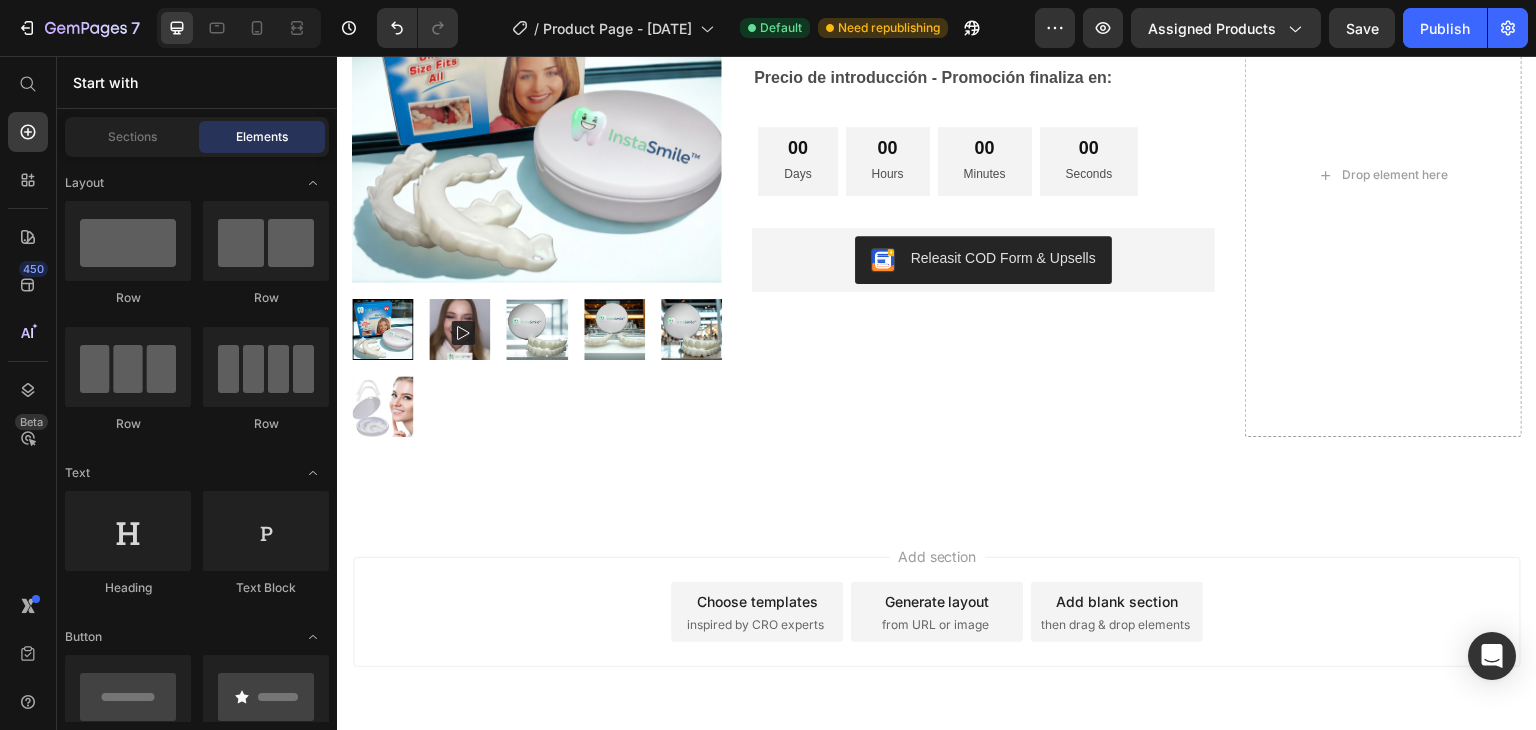 click at bounding box center [1379, -487] 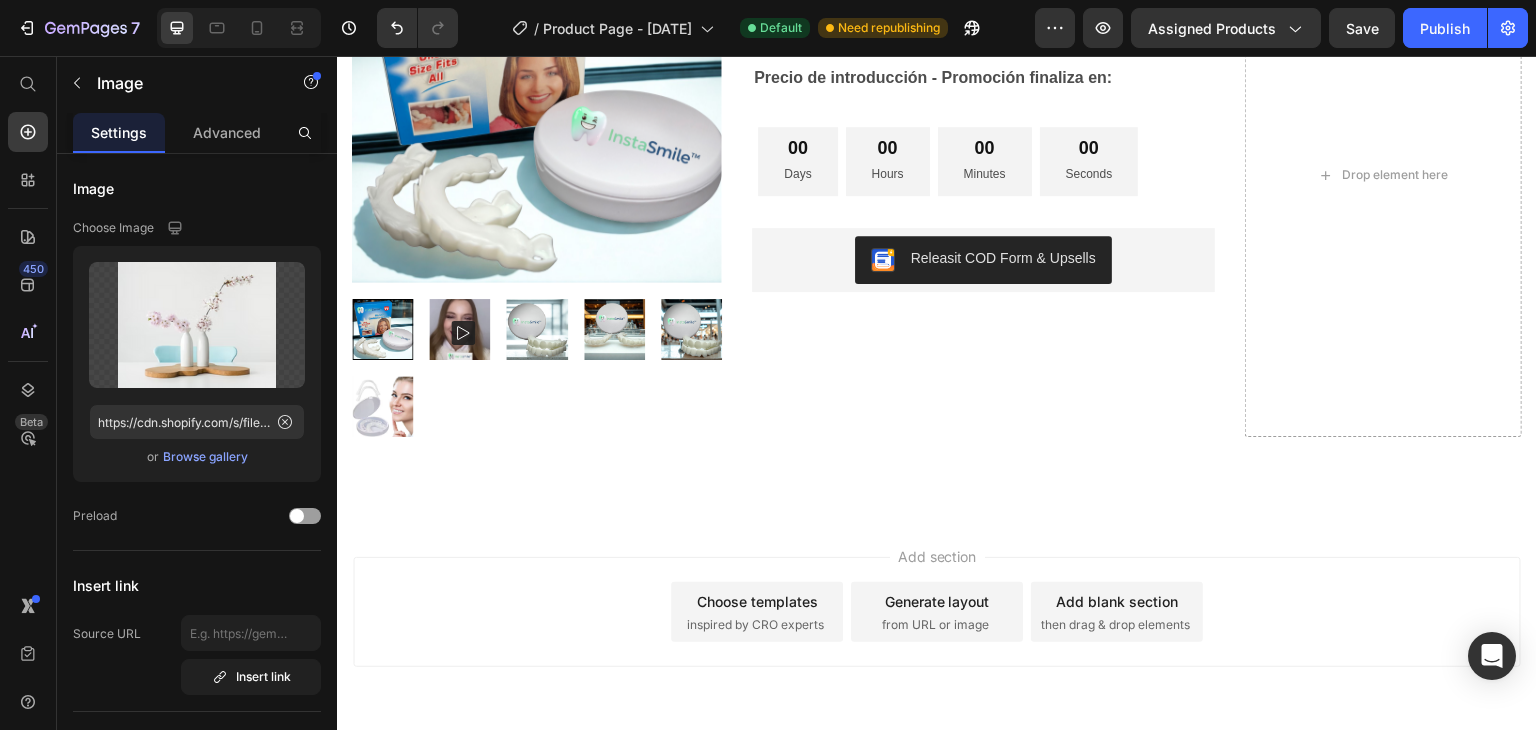 click 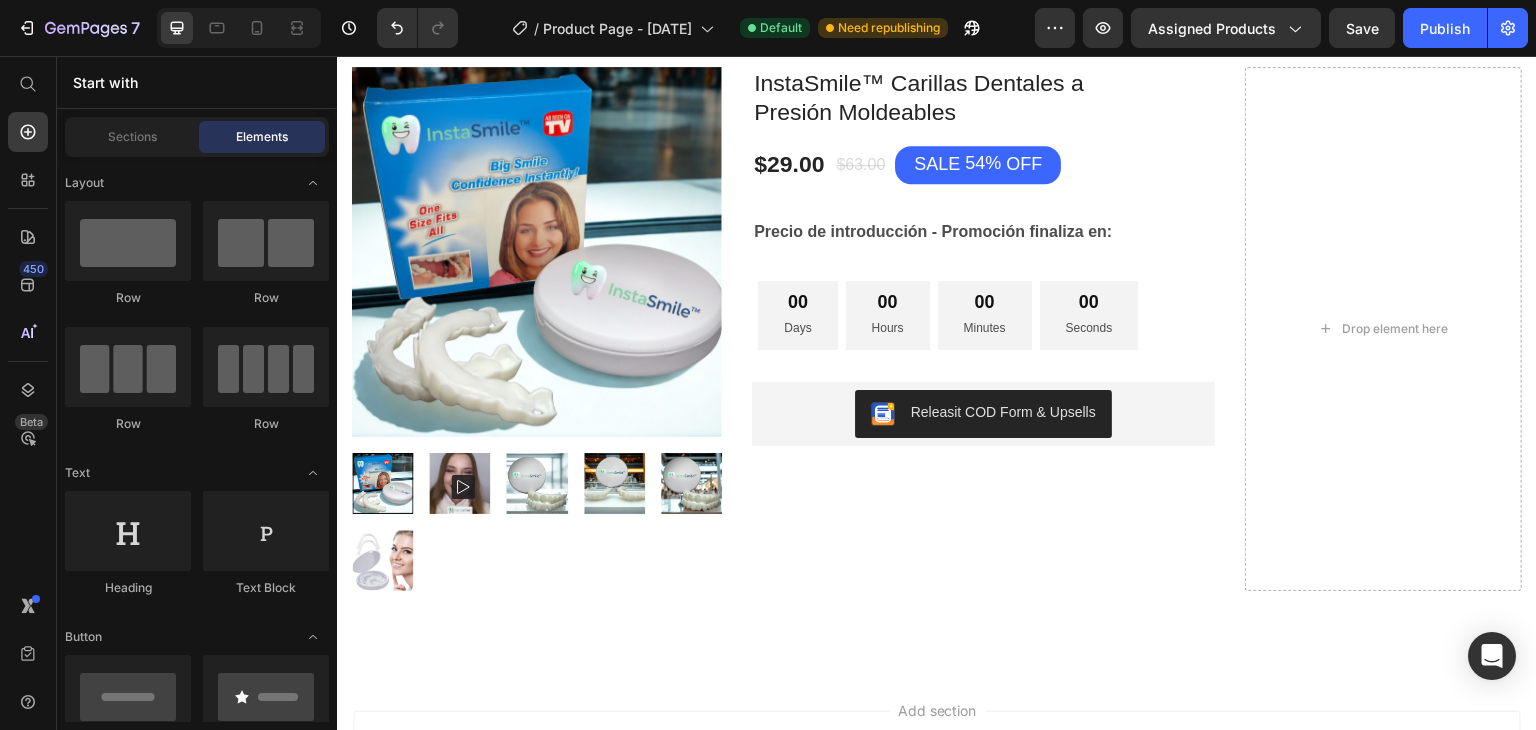 scroll, scrollTop: 2256, scrollLeft: 0, axis: vertical 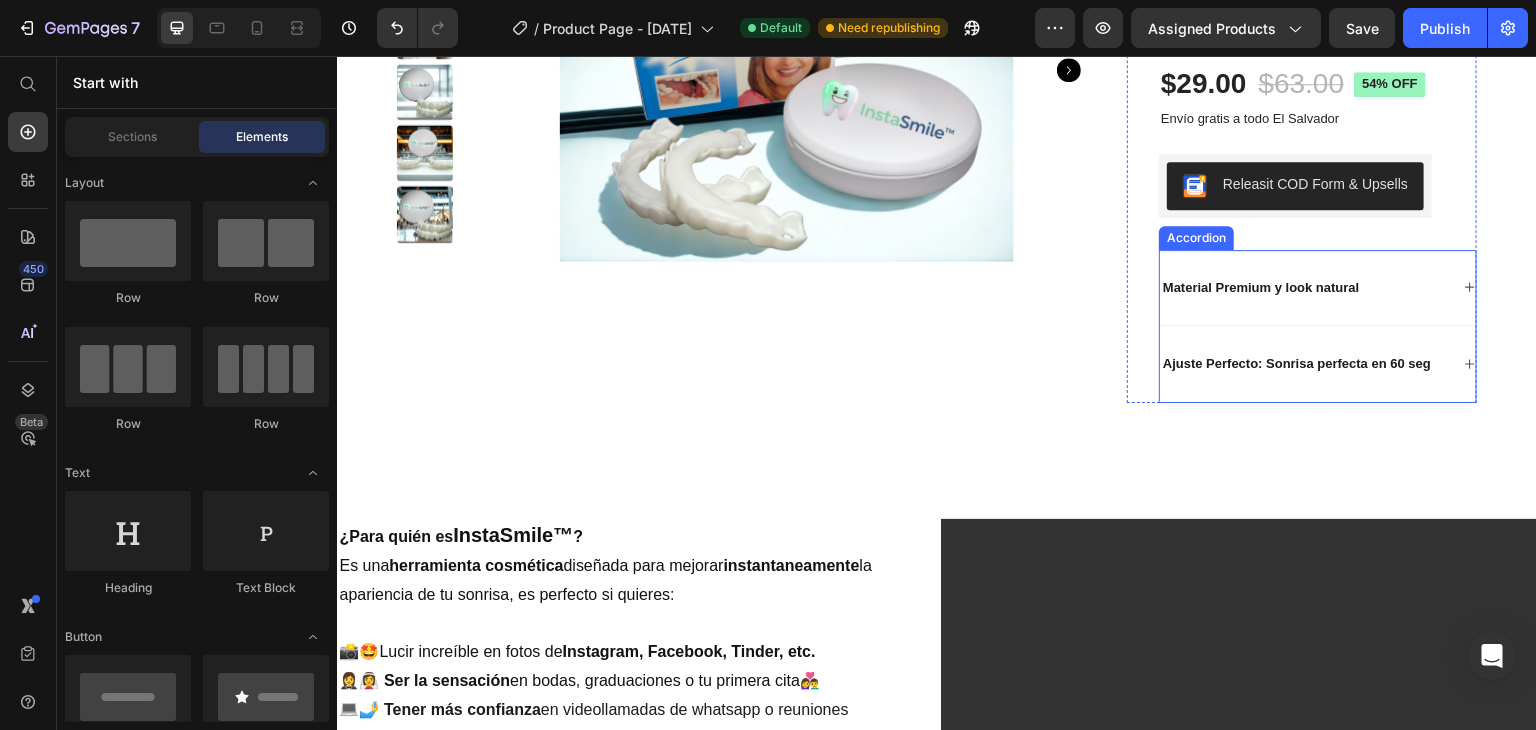 click on "Material Premium y look natural" at bounding box center [1318, 288] 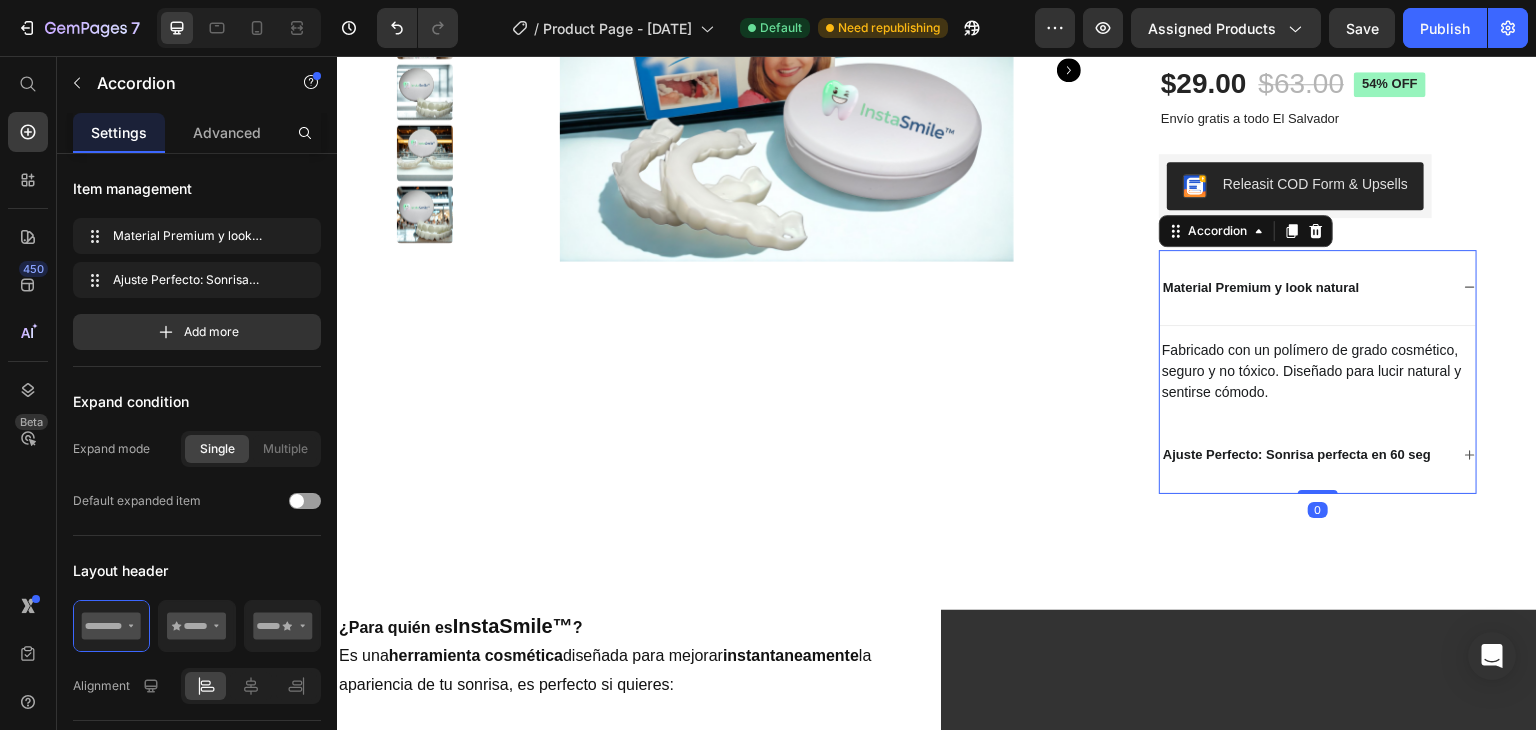 click 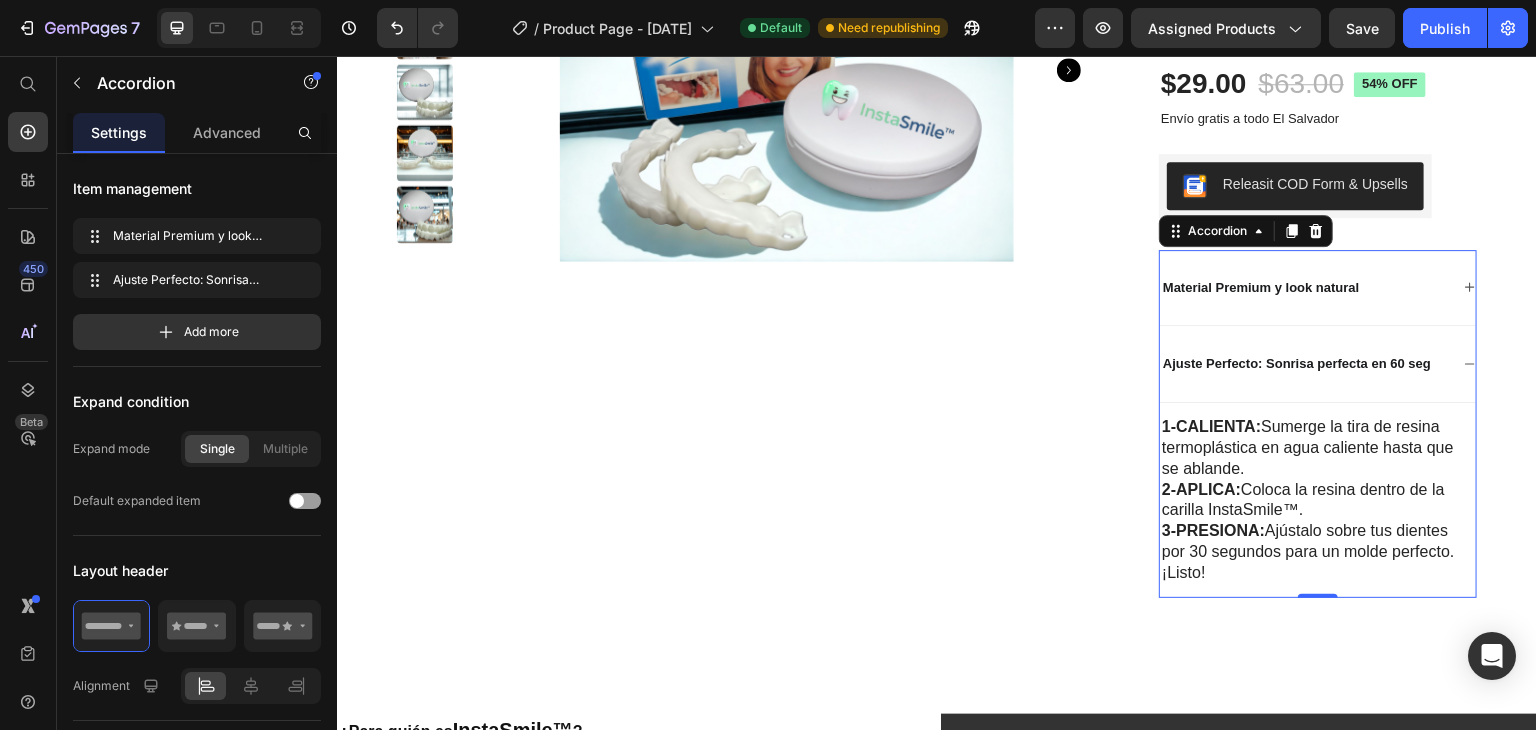 click 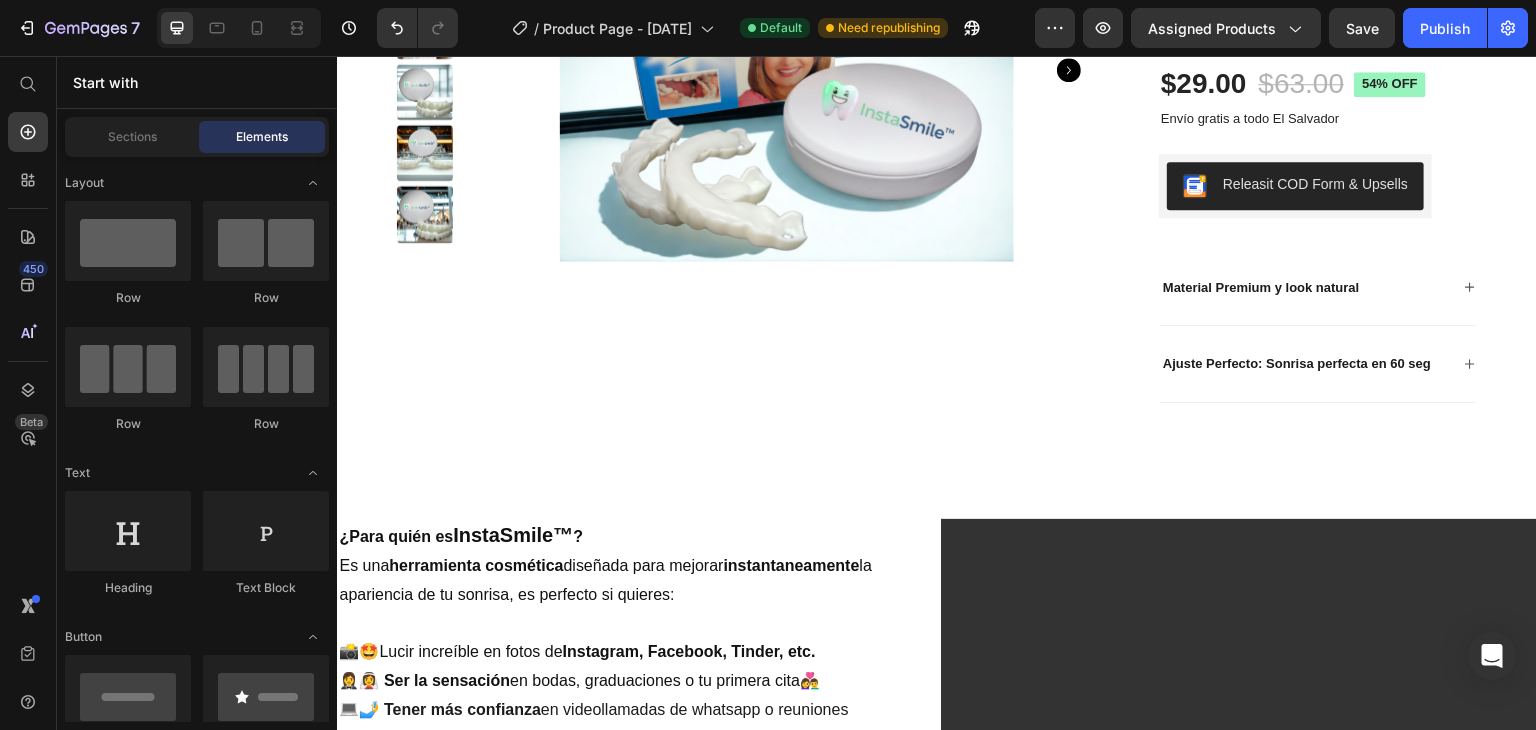 scroll, scrollTop: 0, scrollLeft: 0, axis: both 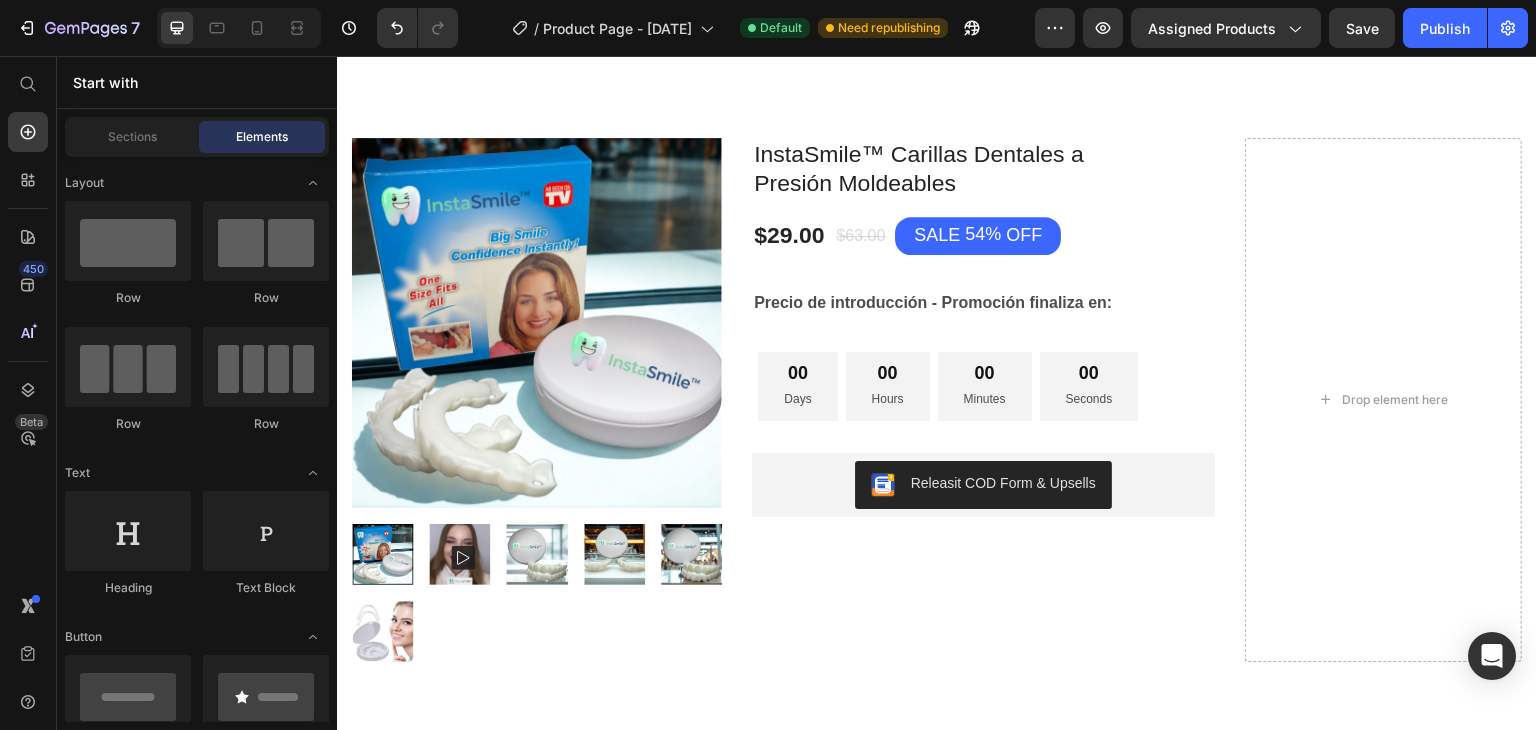 click on "5000+ 5 Star reviews" at bounding box center [494, -212] 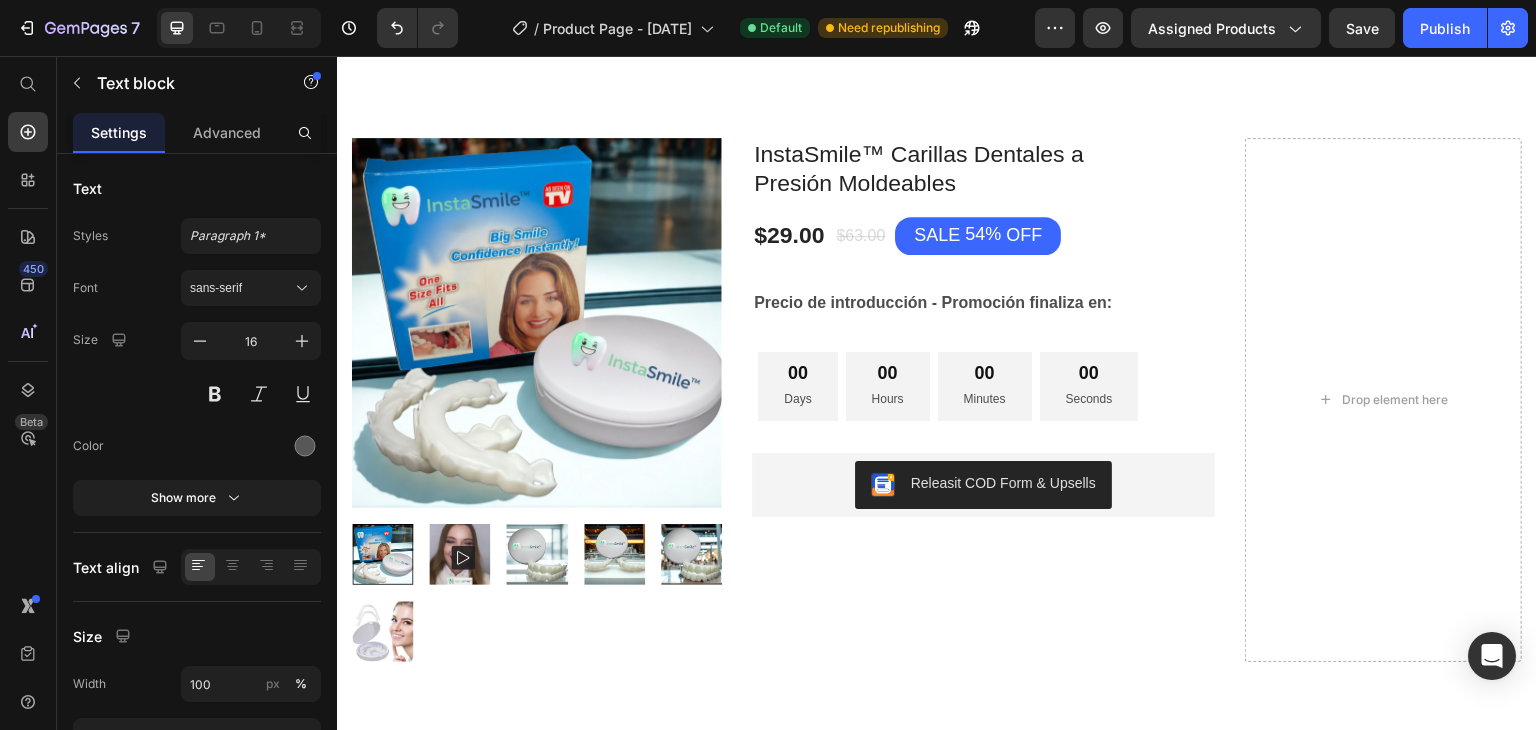 click on "5000+ 5 Star reviews" at bounding box center [494, -212] 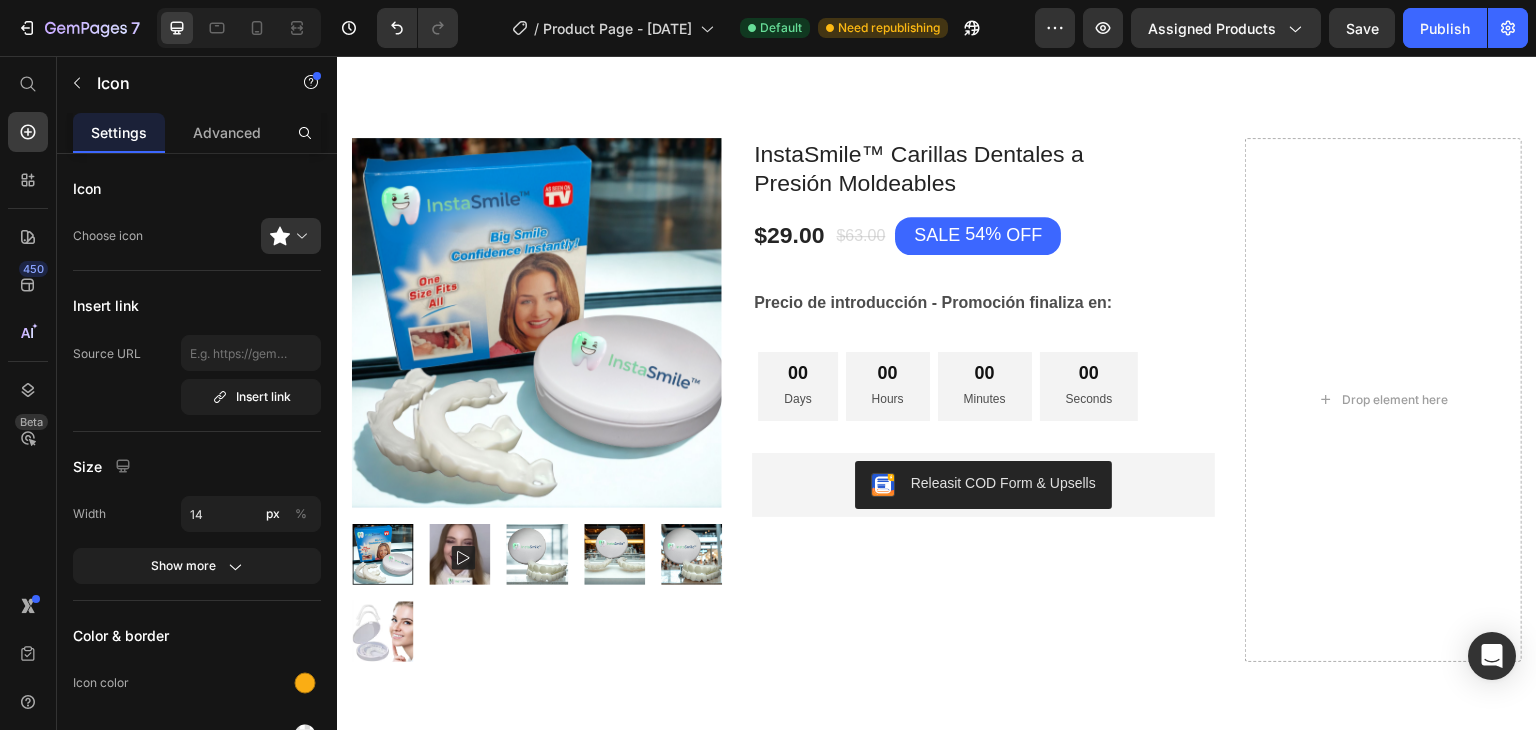 click 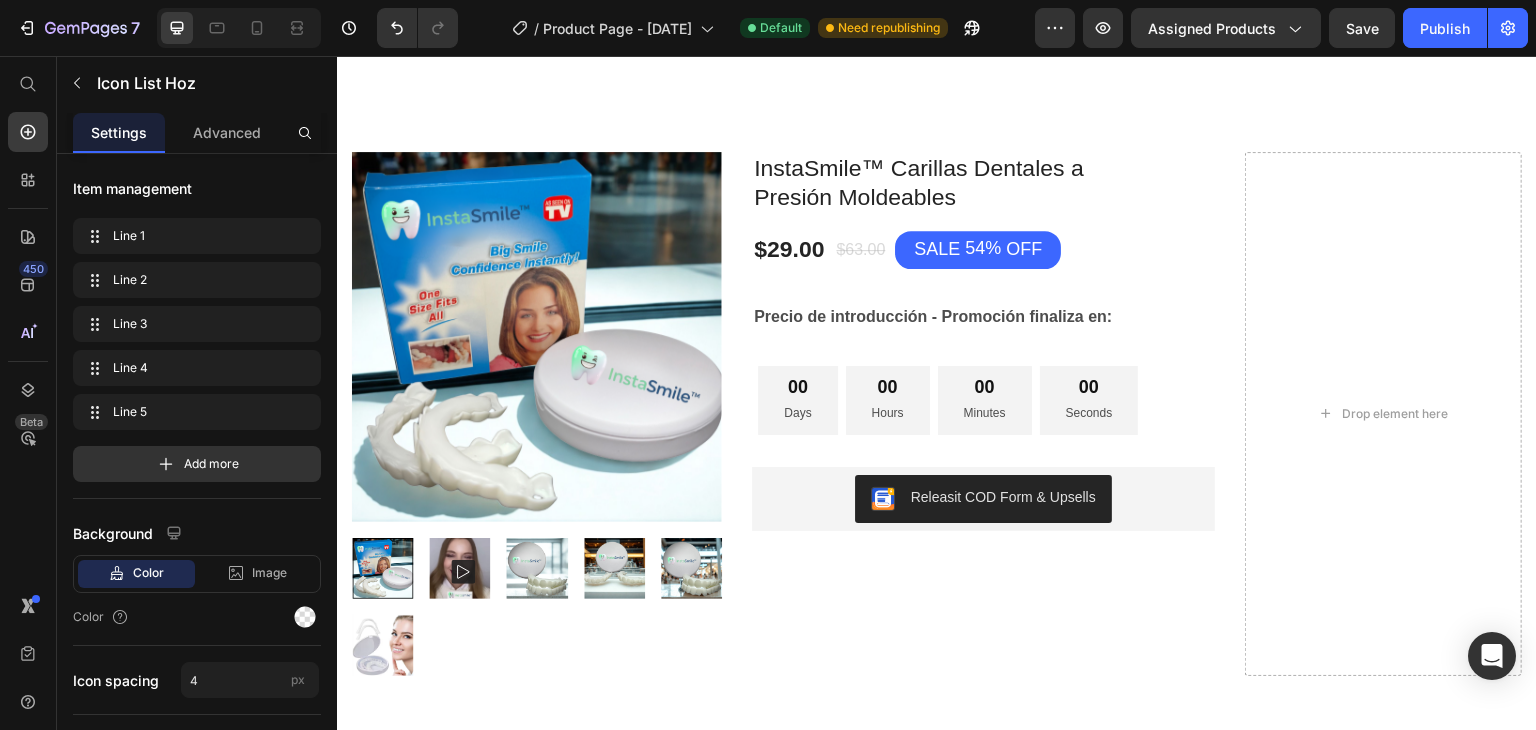 click on "Icon                Icon                Icon                Icon                Icon   0
Icon" at bounding box center [494, -234] 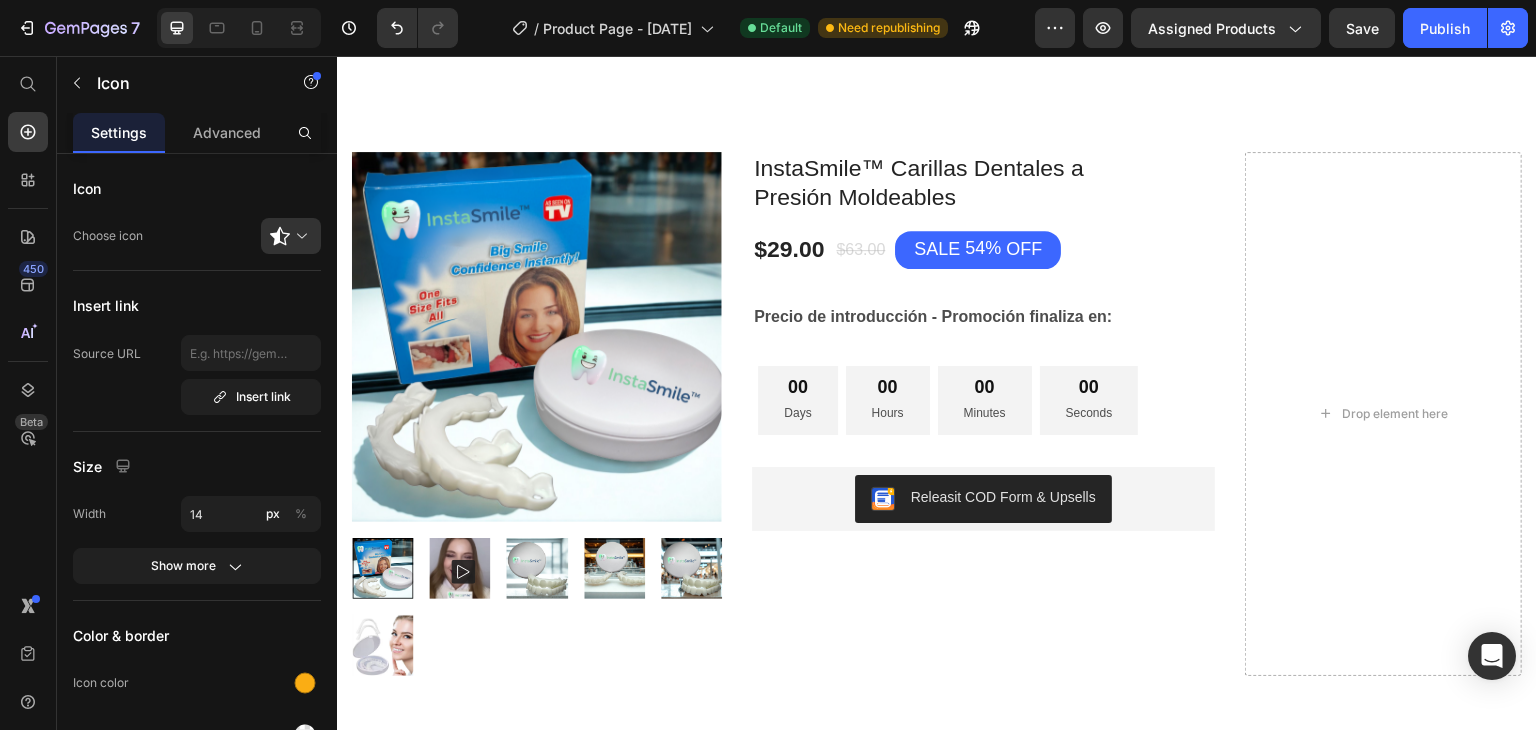 click 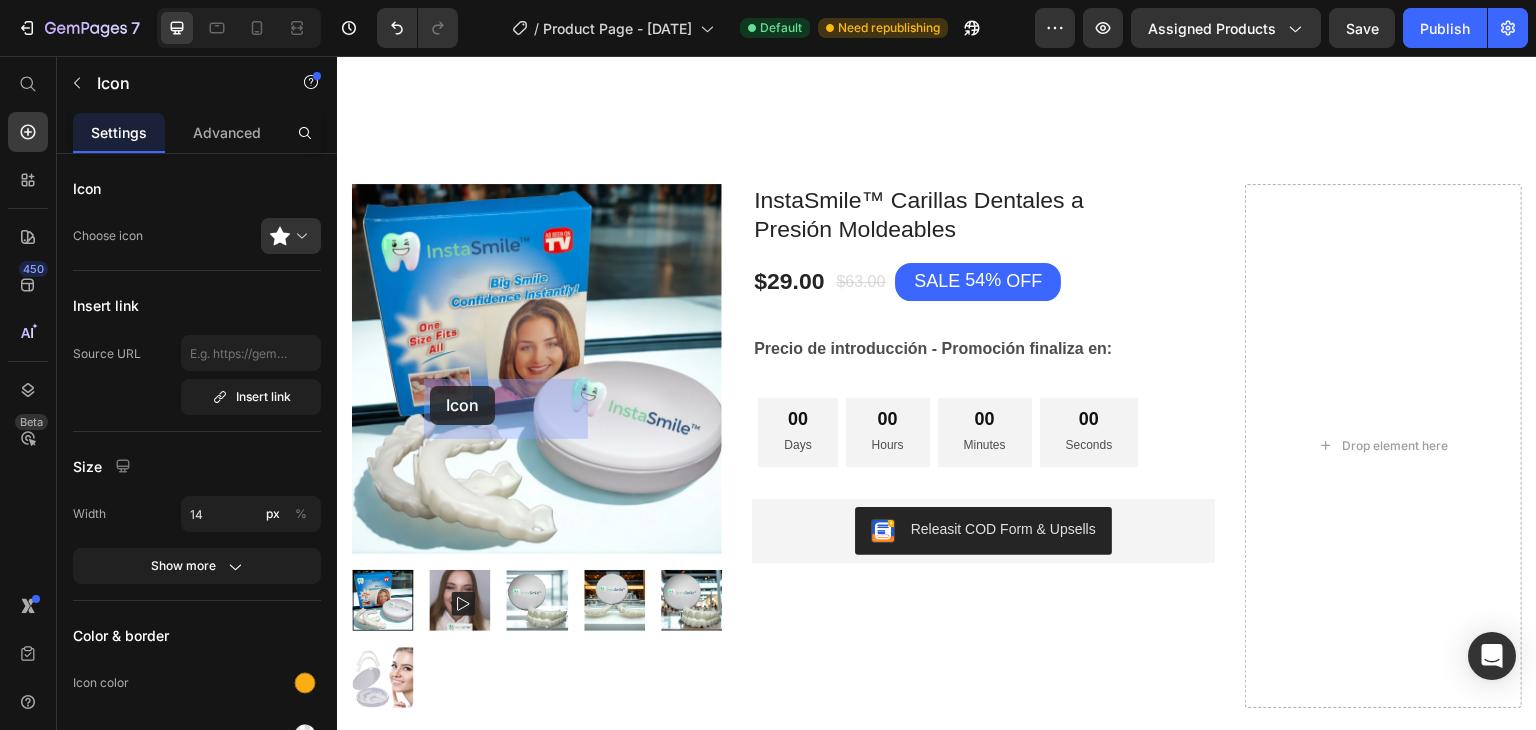 drag, startPoint x: 412, startPoint y: 399, endPoint x: 430, endPoint y: 386, distance: 22.203604 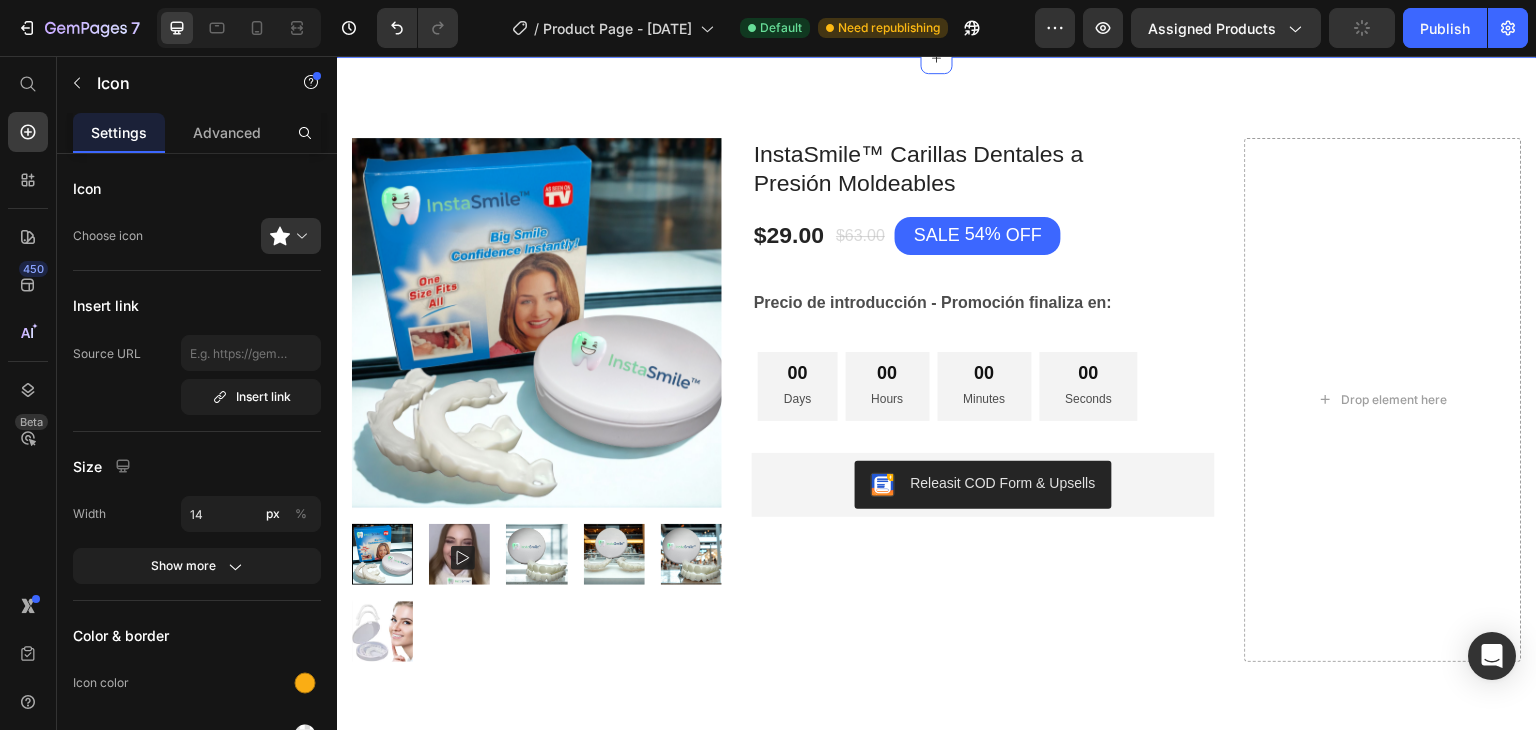 click on "Icon Icon Icon Icon Icon 0 Icon List Hoz 83 Reseñas Text block What Our Customers Are Saying Heading You're walking on a cloud! Text block “ These shoes are everything I hoped they would be ! So comfortable so lightweight and absolutely slip on as easily.” Text block [FIRST] [LAST] / [ROLE] Text block Not a Doubter Anymore Text block "I was a little leery about the claim of not needing your hands to get the shoes on, but I’m a believer now. Great, true fit and good." Text block [FIRST] [LAST] / [ROLE] Text block Work well for my problem Text block "Fabulous shoe. Expands where it needs to expand. Contracts where it needs to contract, and soooo easy to put on. Lots of support." Text block [FIRST] [LAST] / [ROLE] Text block Carousel Row Section 6" at bounding box center [937, -135] 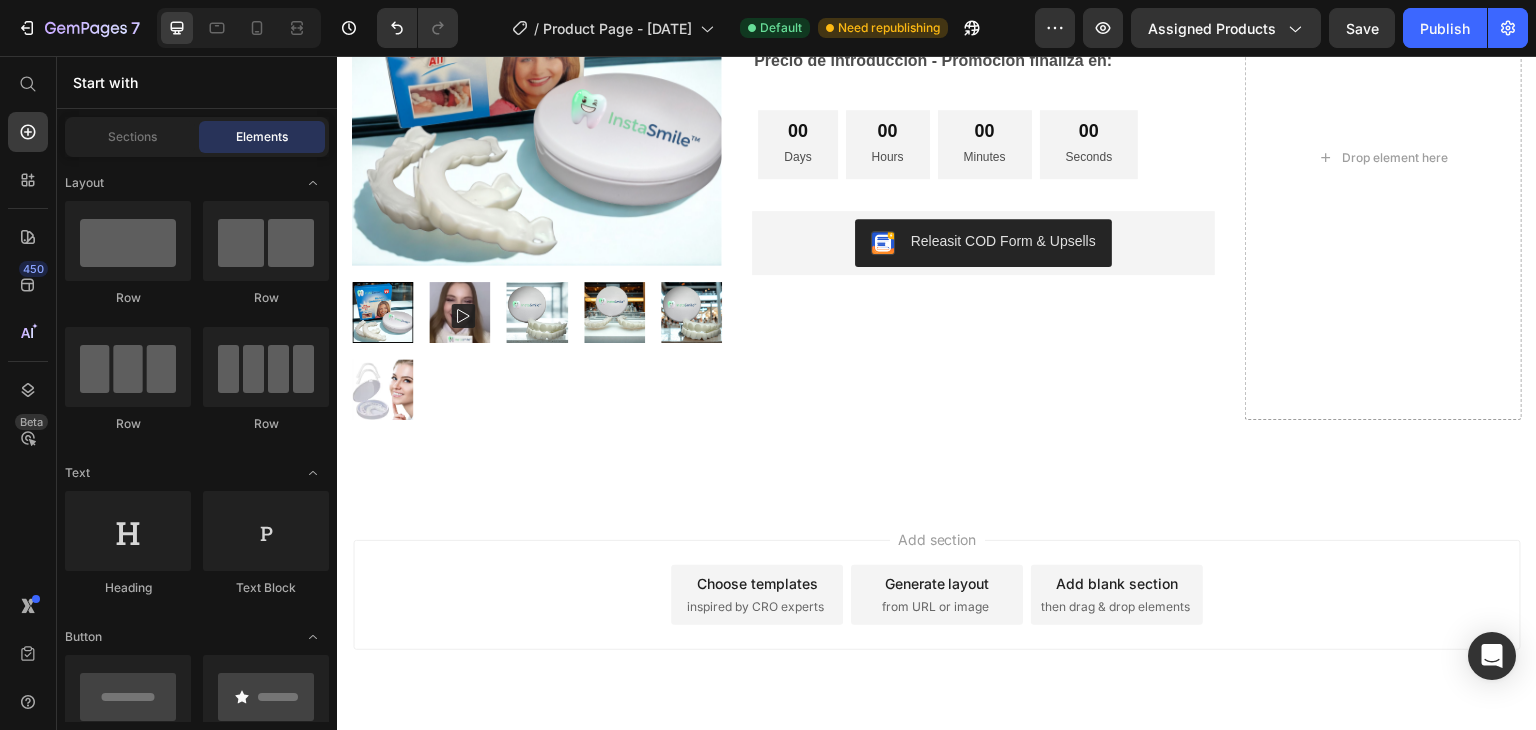 scroll, scrollTop: 2436, scrollLeft: 0, axis: vertical 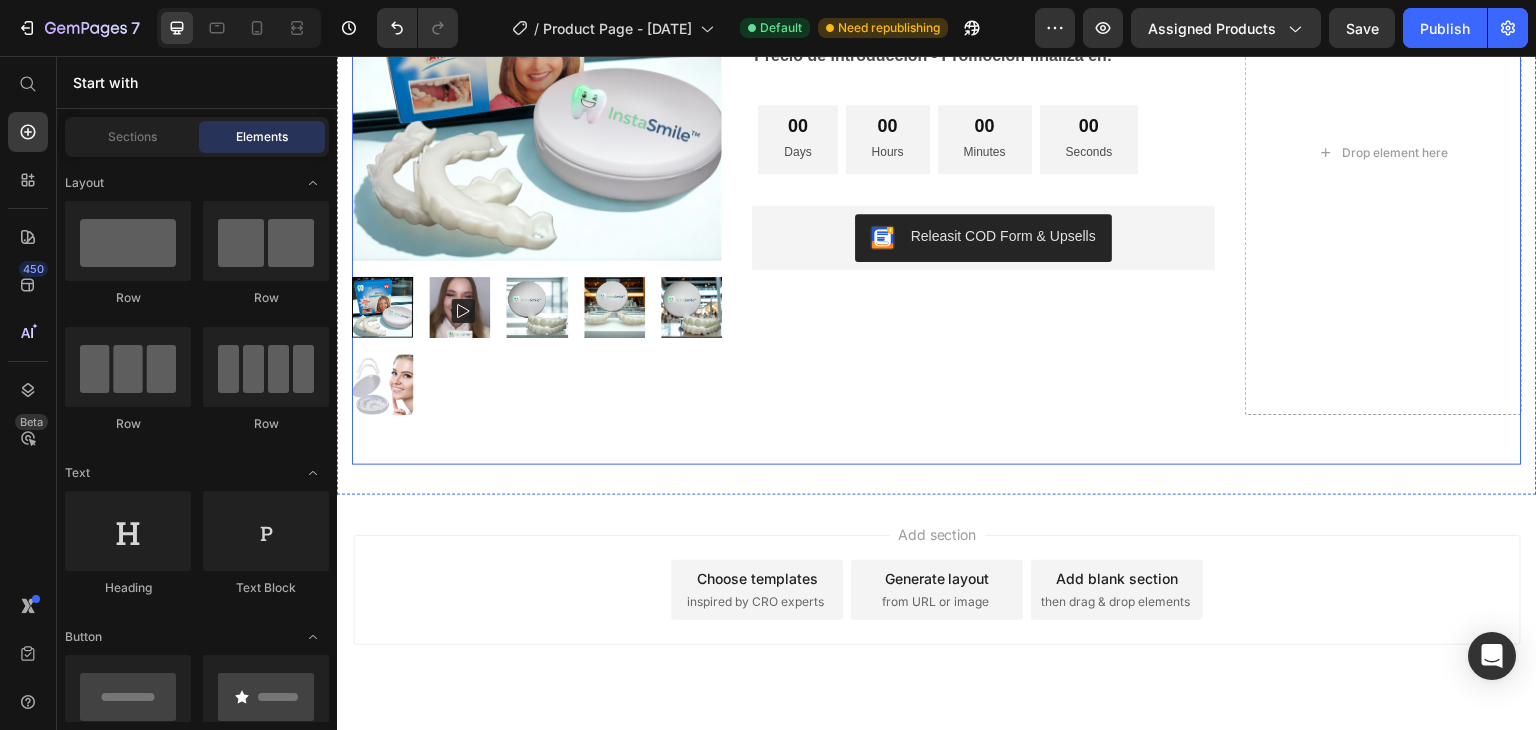 click on "InstaSmile™ Carillas Dentales a Presión Moldeables (P) Title $29.00 (P) Price $63.00 (P) Price SALE 54% OFF Discount Tag Row Precio de introducción - Promoción finaliza en: Text Block 00 Days 00 Hours 00 Minutes 00 Seconds Countdown Timer Row Releasit COD Form  & Upsells Releasit COD Form  & Upsells
Drop element here Product" at bounding box center [937, 153] 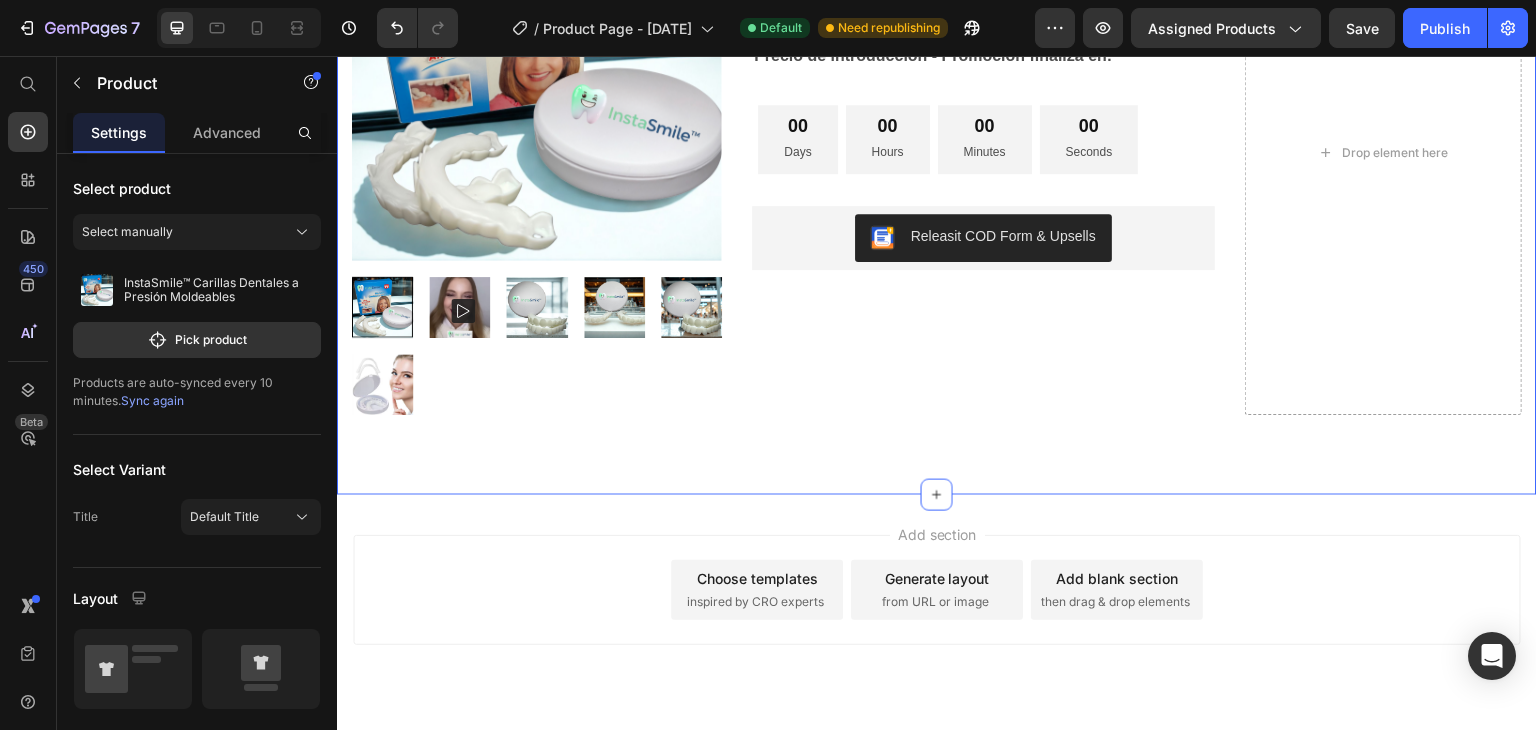 click on "InstaSmile™ Carillas Dentales a Presión Moldeables (P) Title $29.00 (P) Price $63.00 (P) Price SALE 54% OFF Discount Tag Row Precio de introducción - Promoción finaliza en: Text Block 00 Days 00 Hours 00 Minutes 00 Seconds Countdown Timer Row Releasit COD Form  & Upsells Releasit COD Form  & Upsells
Drop element here Product Section 7" at bounding box center [937, 153] 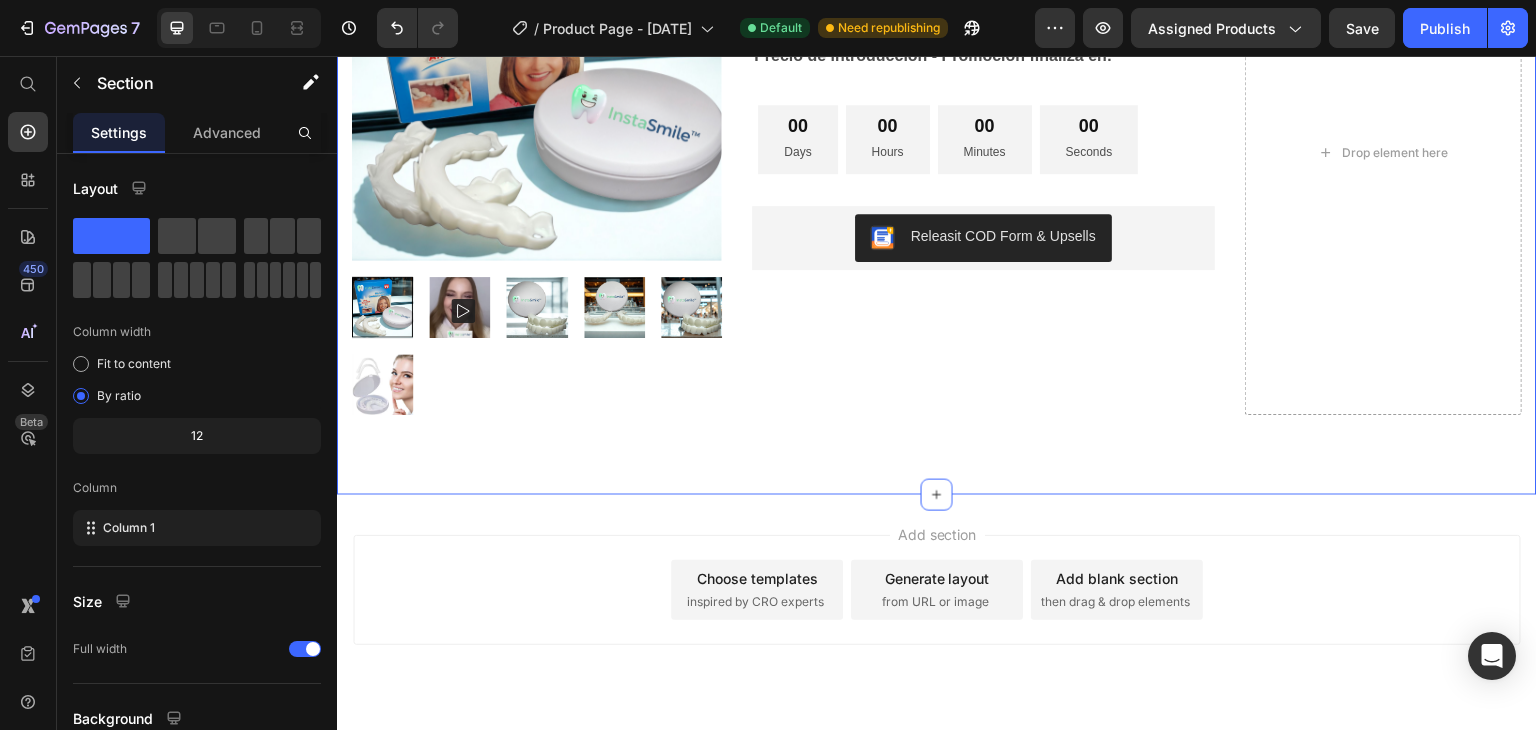 click on "You're walking on a cloud!" at bounding box center [797, -481] 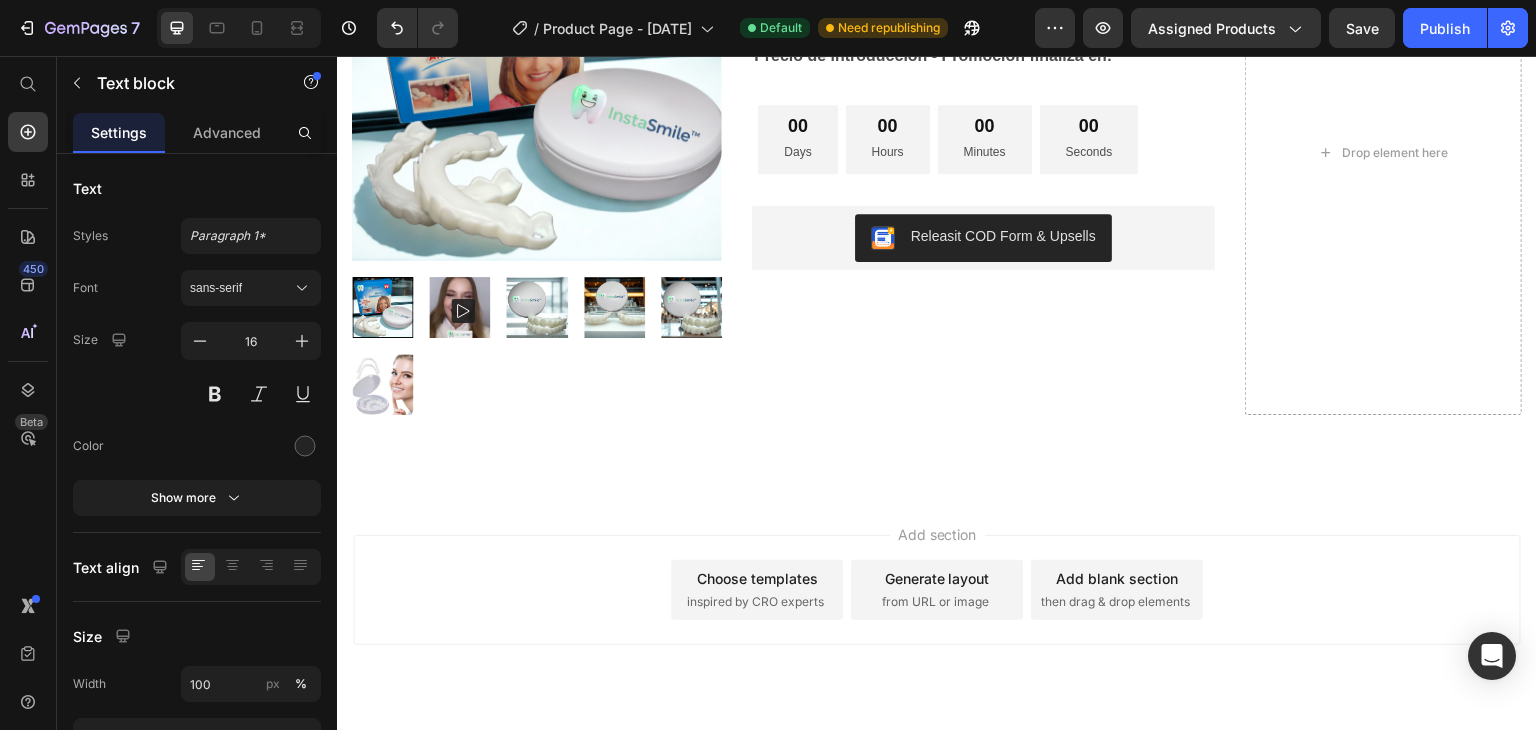 click on "You're walking on a cloud!" at bounding box center (797, -481) 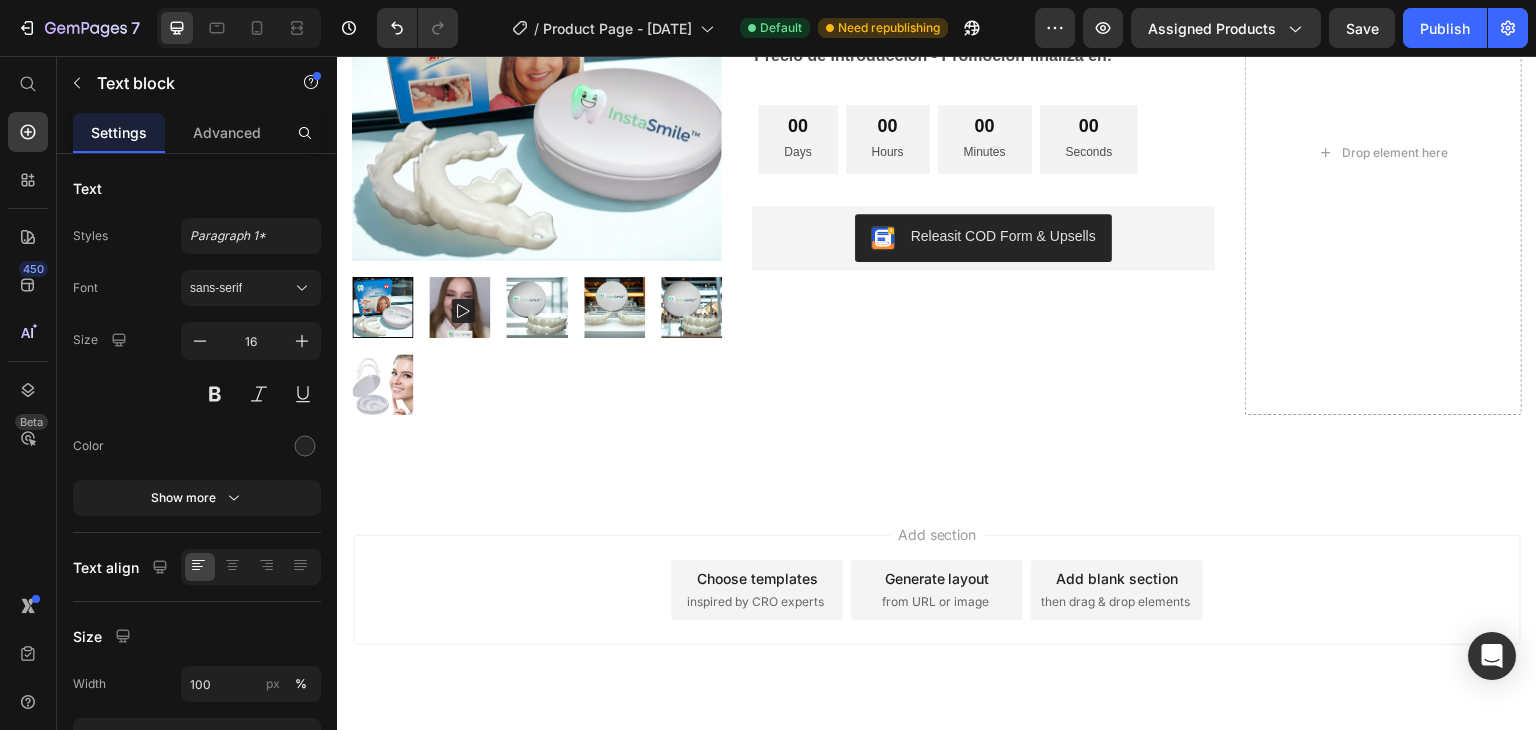 click on "“ These shoes are everything I hoped they would be ! So comfortable so lightweight and absolutely slip on as easily.”" at bounding box center [797, -392] 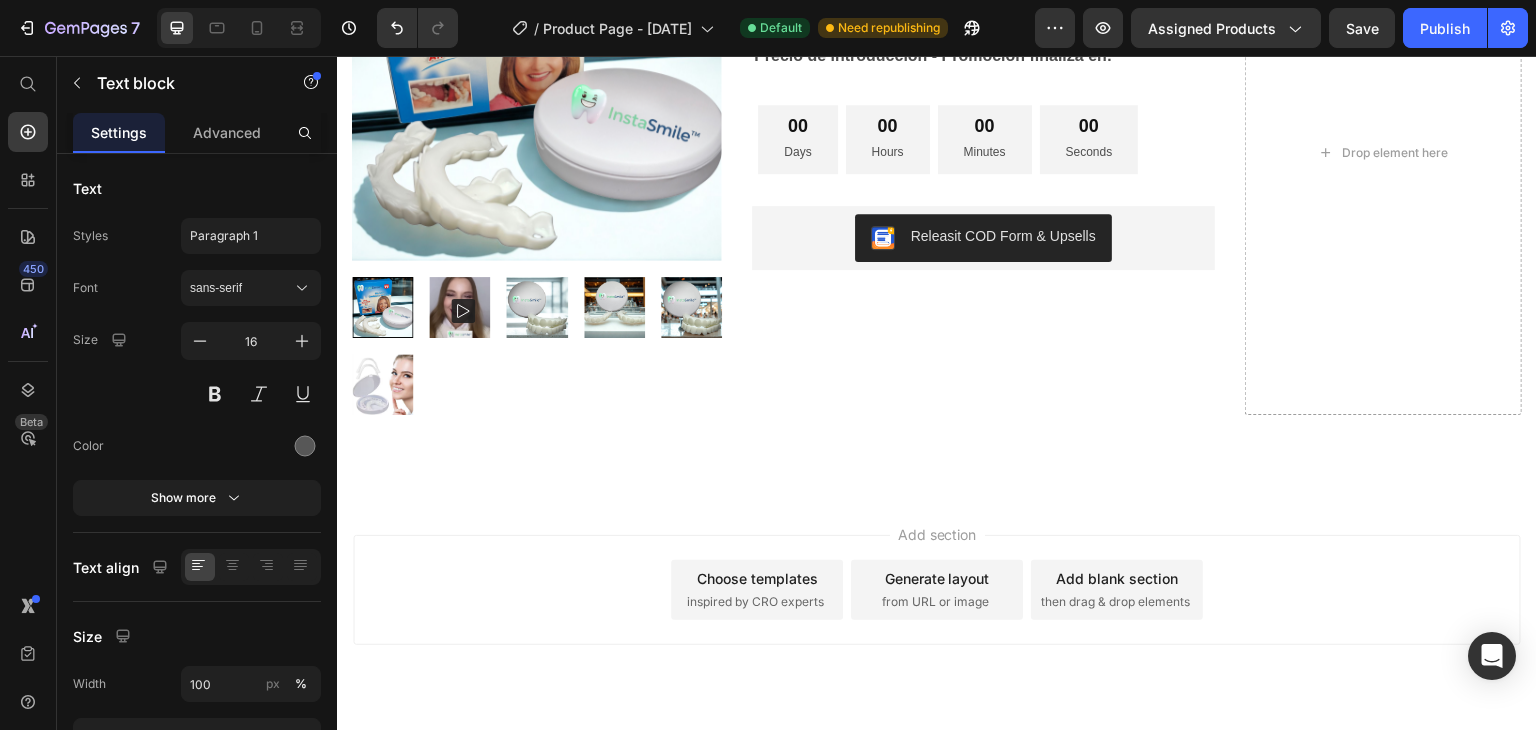 click on "“ These shoes are everything I hoped they would be ! So comfortable so lightweight and absolutely slip on as easily.”" at bounding box center [797, -392] 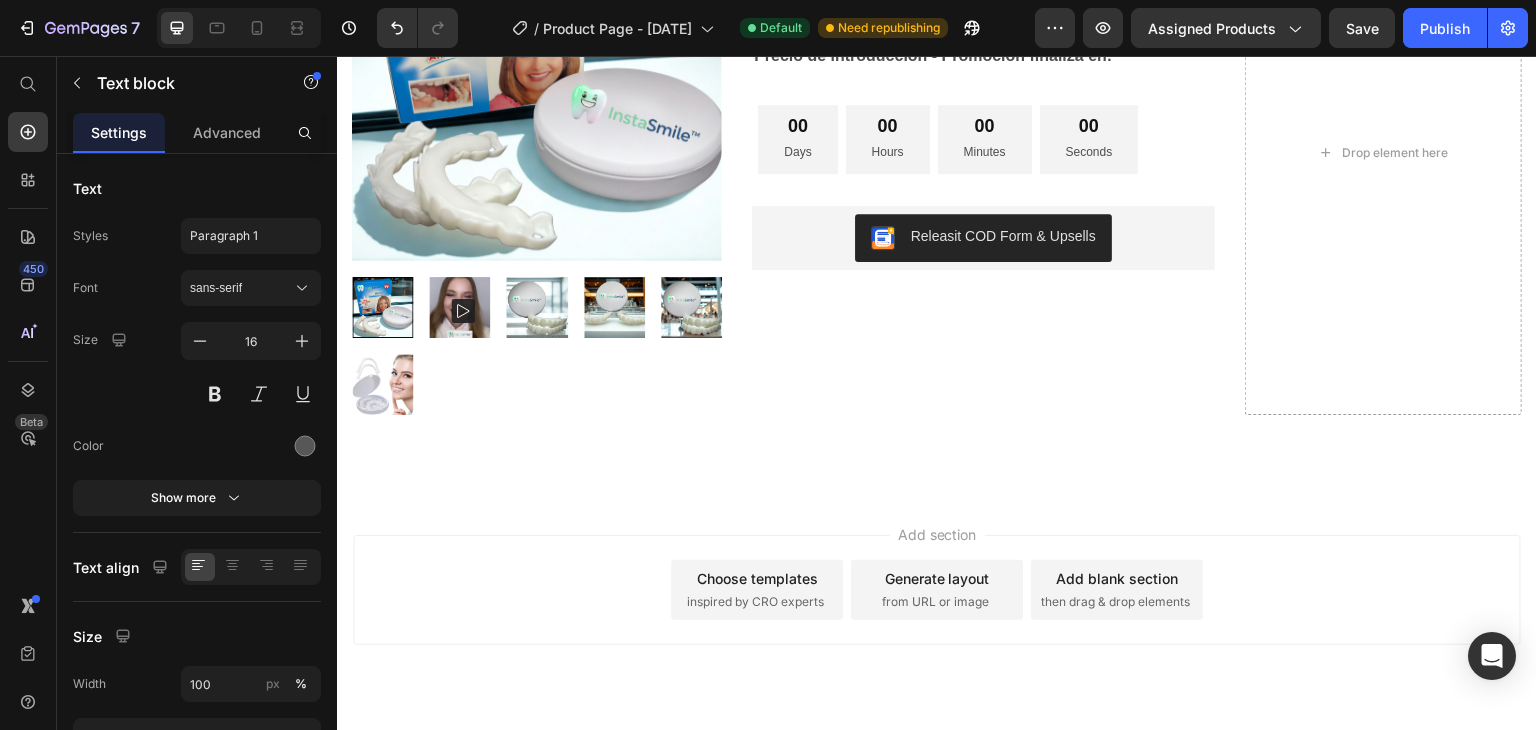 drag, startPoint x: 867, startPoint y: 275, endPoint x: 663, endPoint y: 192, distance: 220.23851 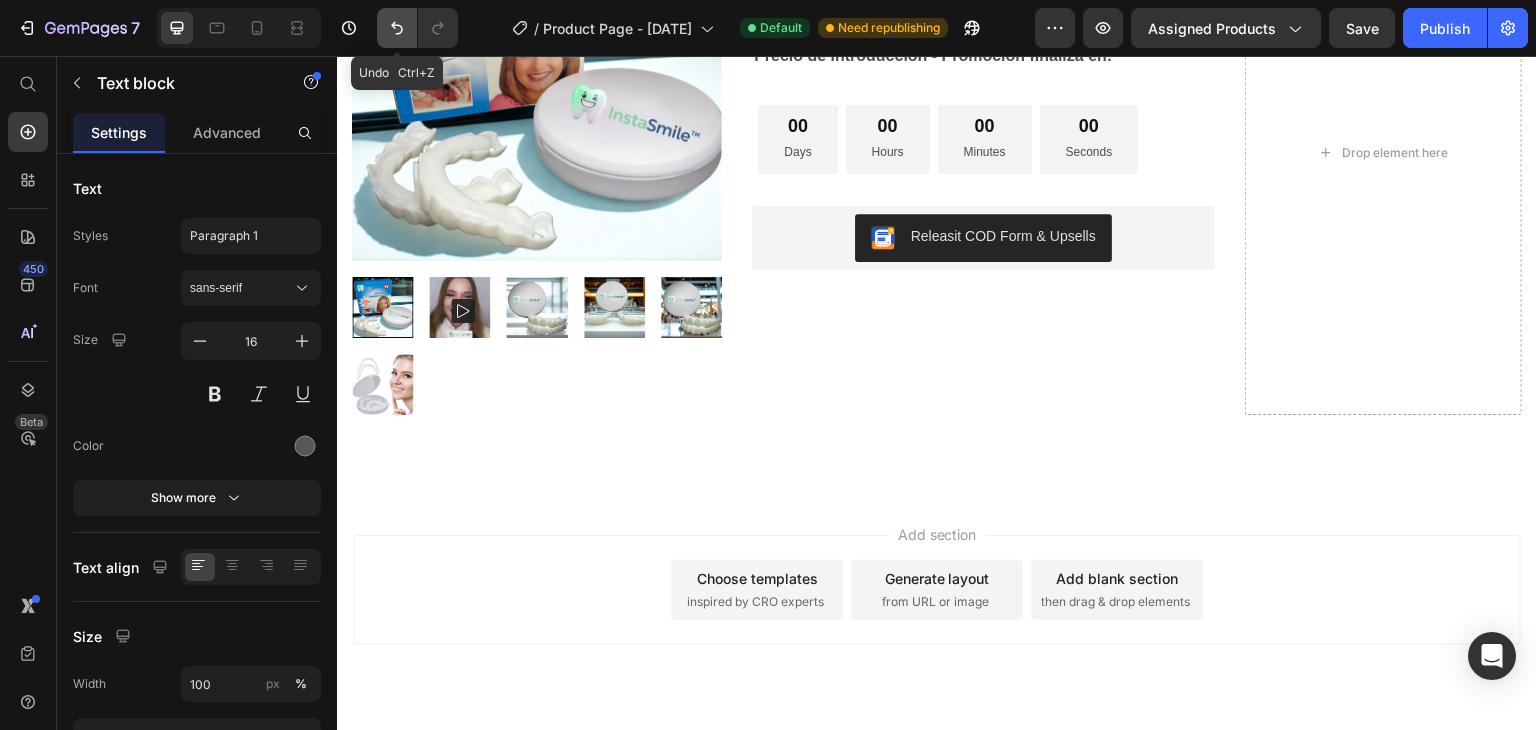click 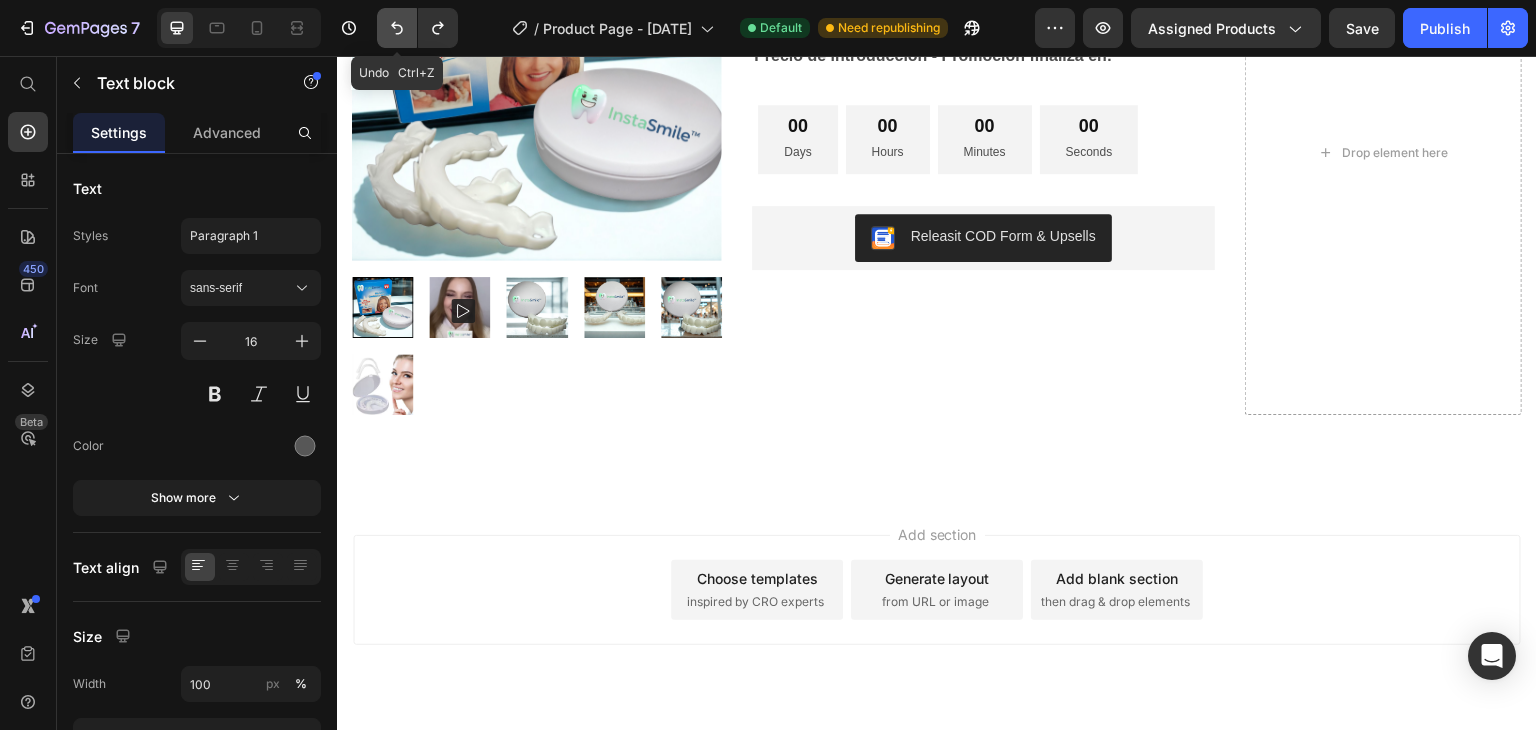 click 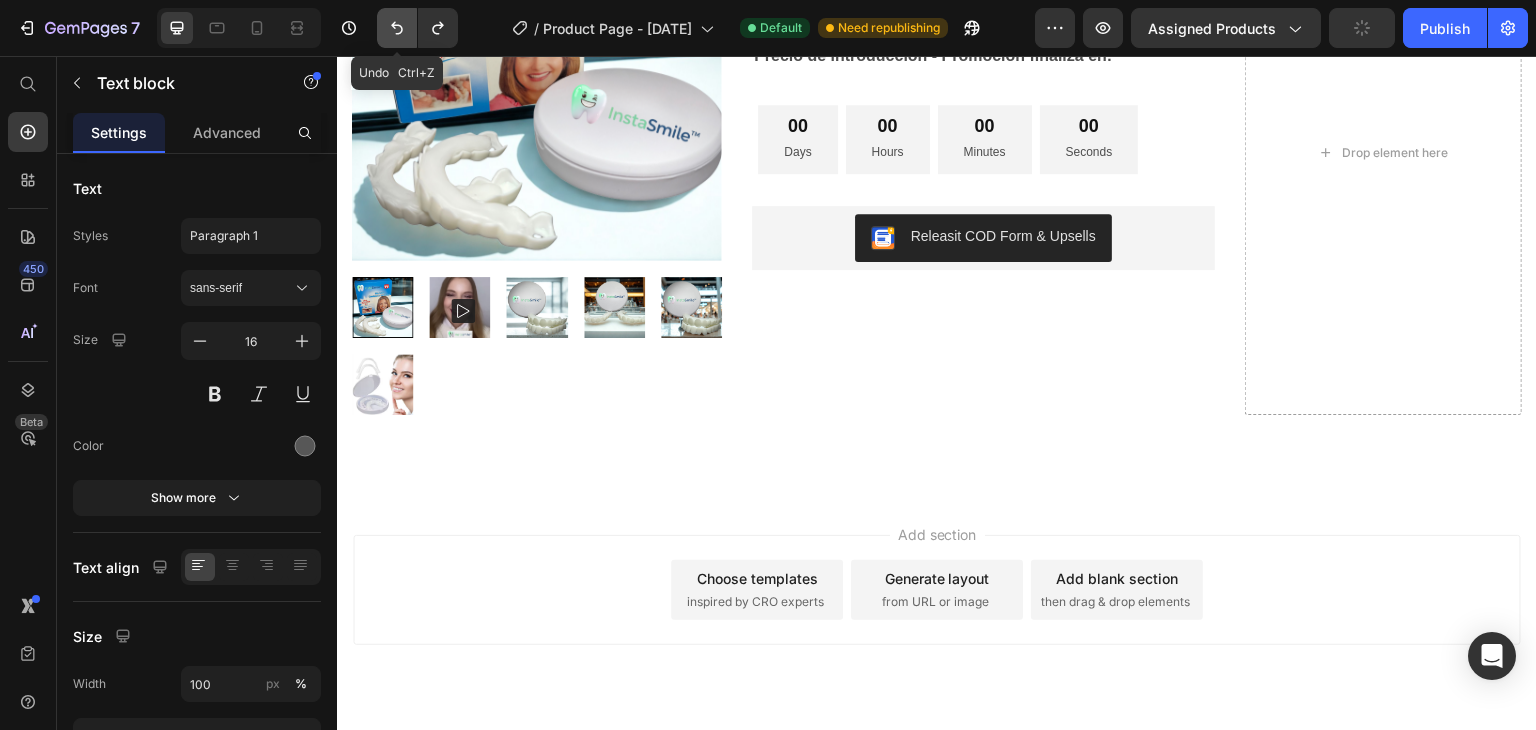 click 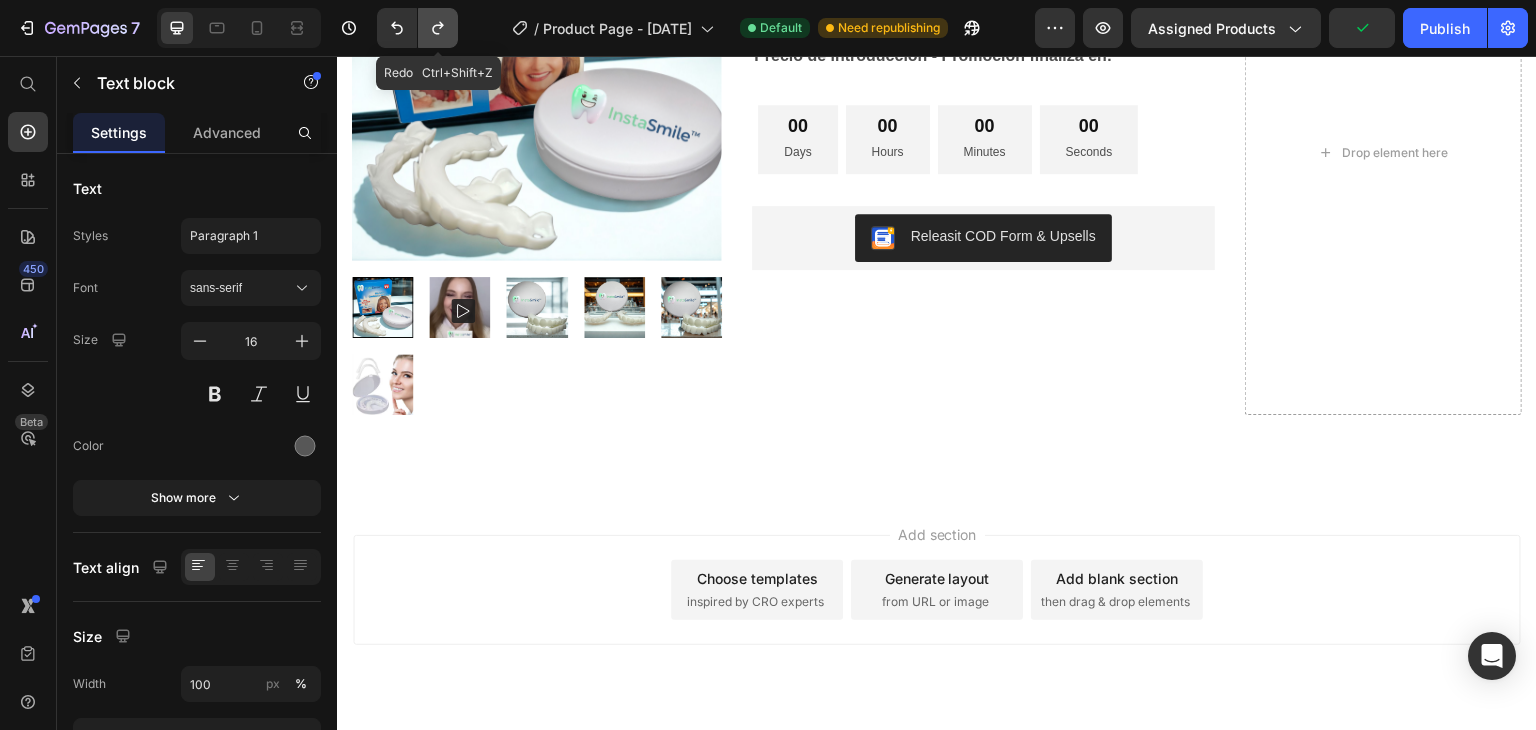 click 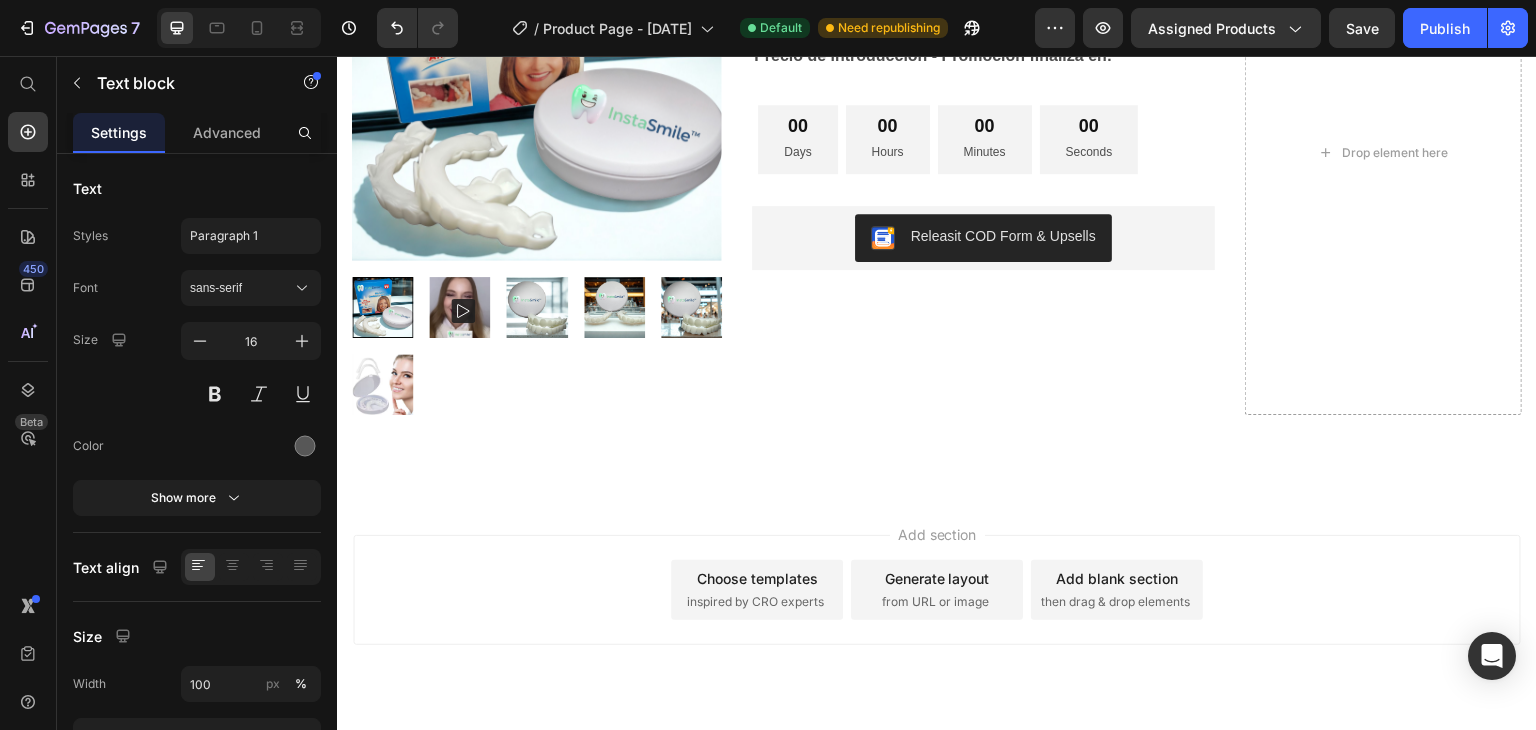 click on "RYAN S." at bounding box center (696, -302) 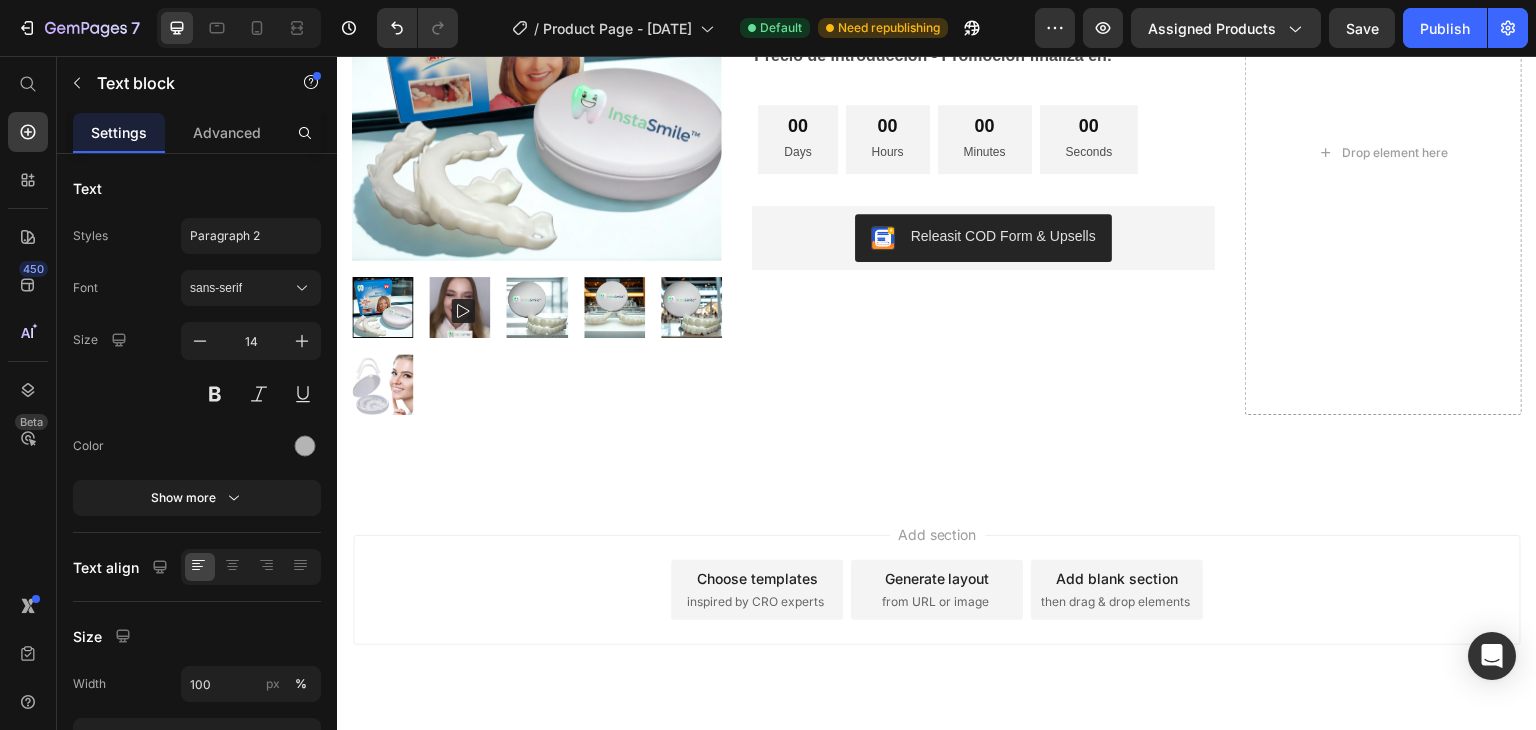 click on "RYAN S." at bounding box center (696, -302) 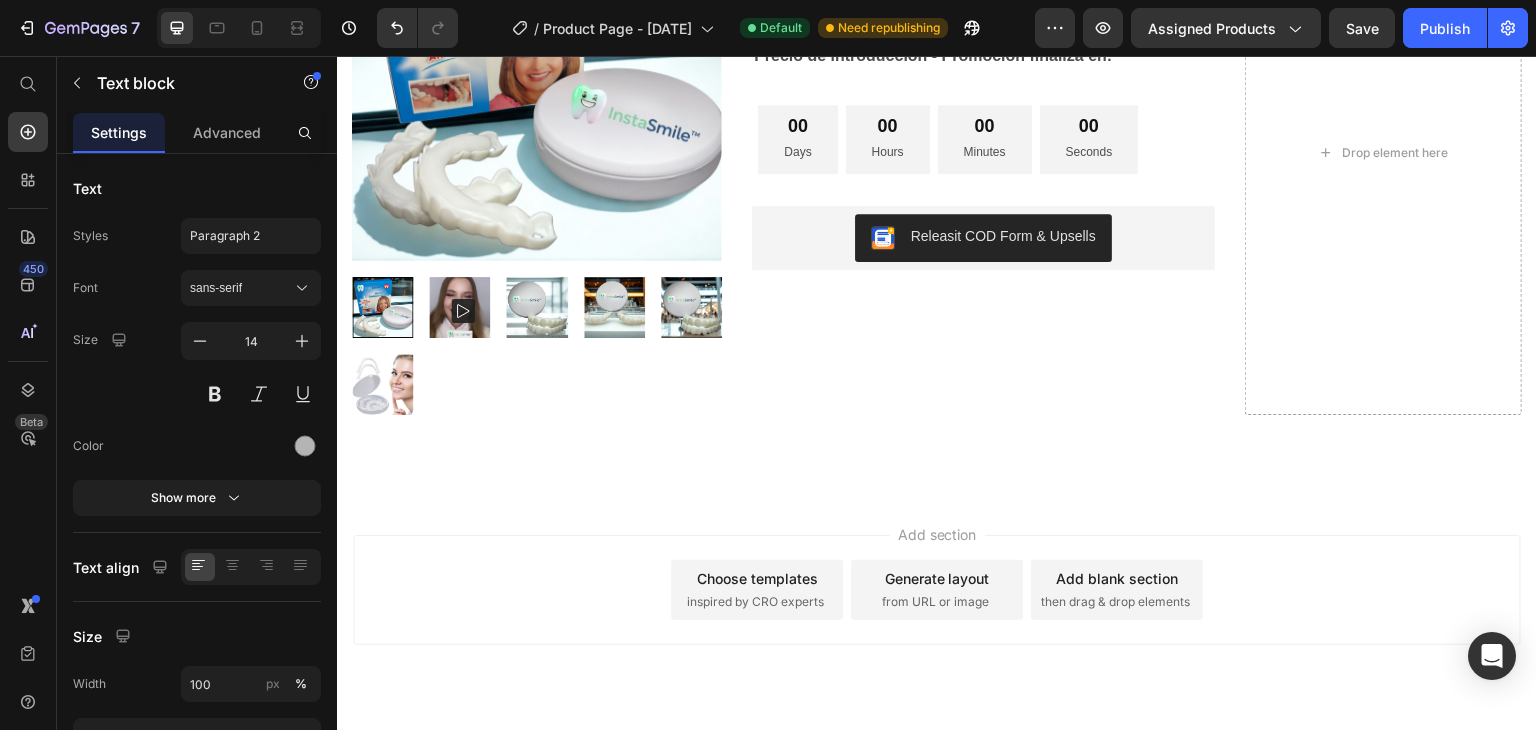 click on "Not a Doubter Anymore" at bounding box center (1088, -481) 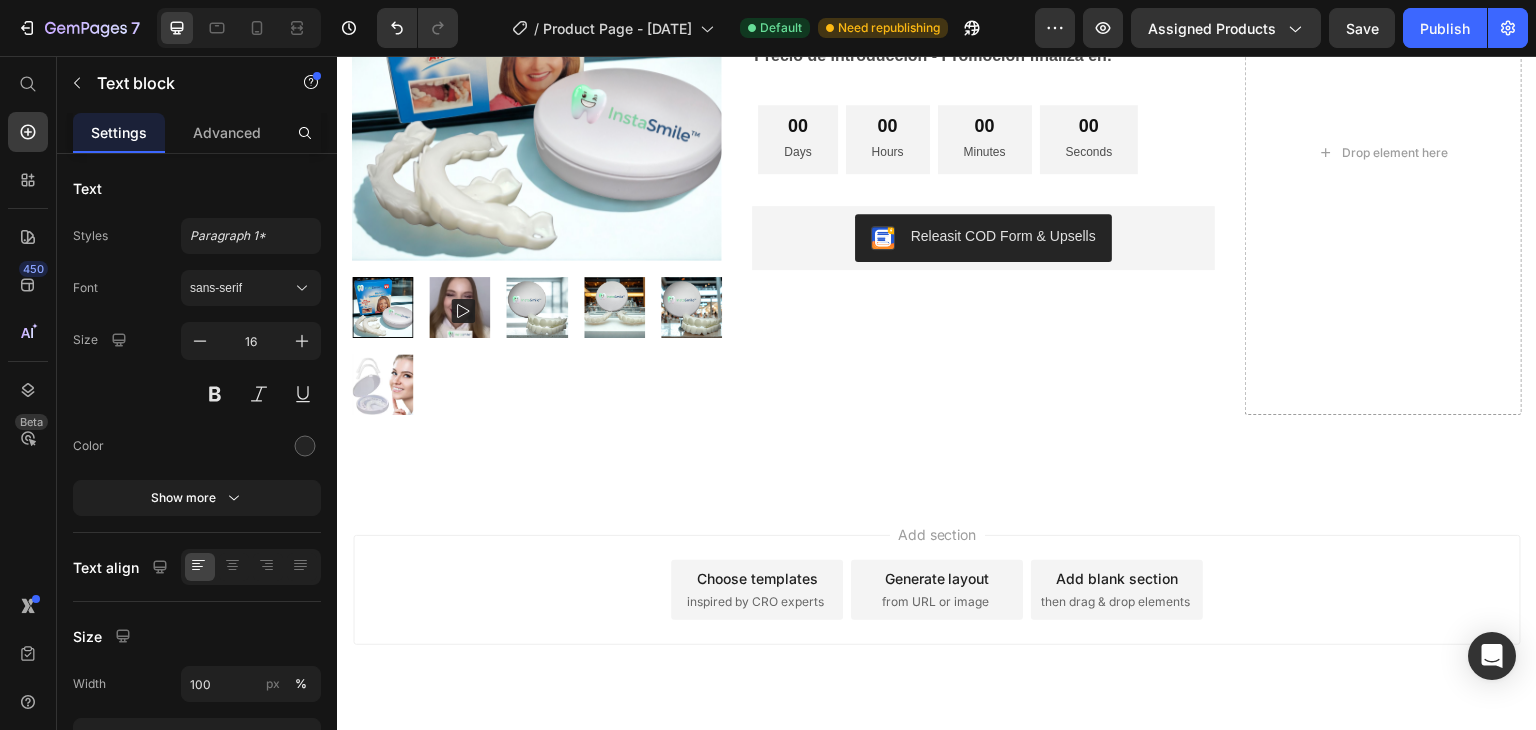 click on "Not a Doubter Anymore" at bounding box center (1088, -481) 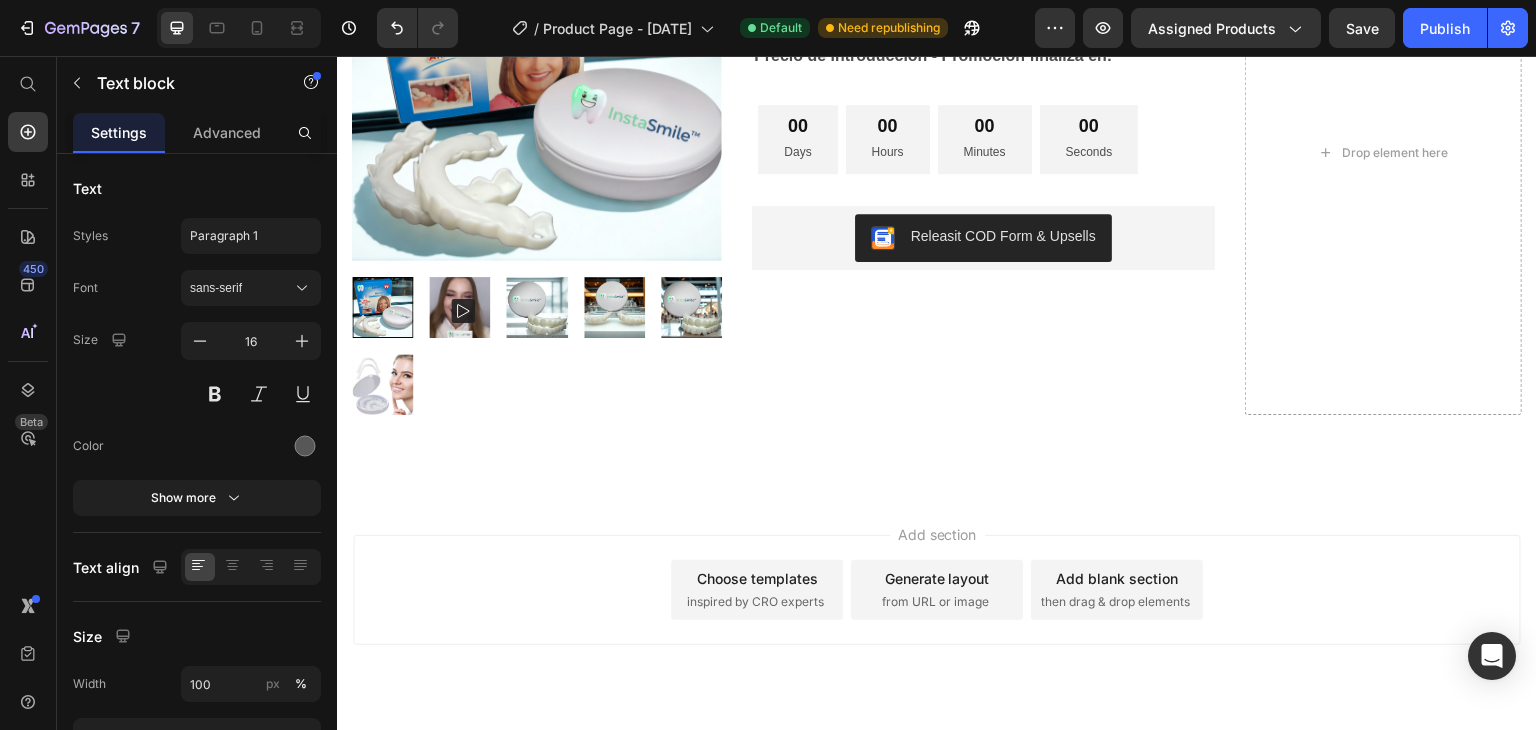click on ""I was a little leery about the claim of not needing your hands to get the shoes on, but I’m a believer now. Great, true fit and good."" at bounding box center (1088, -392) 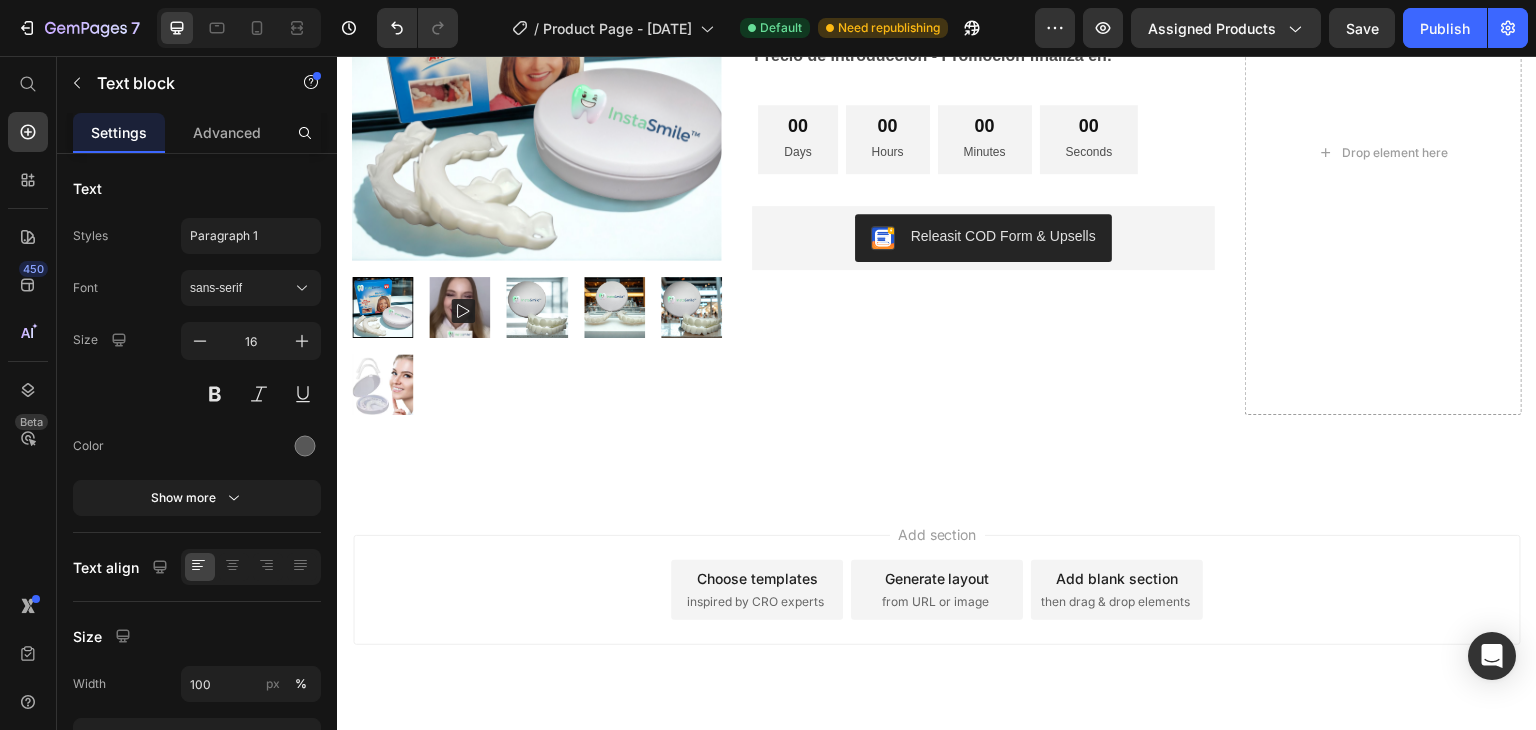 click on ""I was a little leery about the claim of not needing your hands to get the shoes on, but I’m a believer now. Great, true fit and good"" at bounding box center (1088, -392) 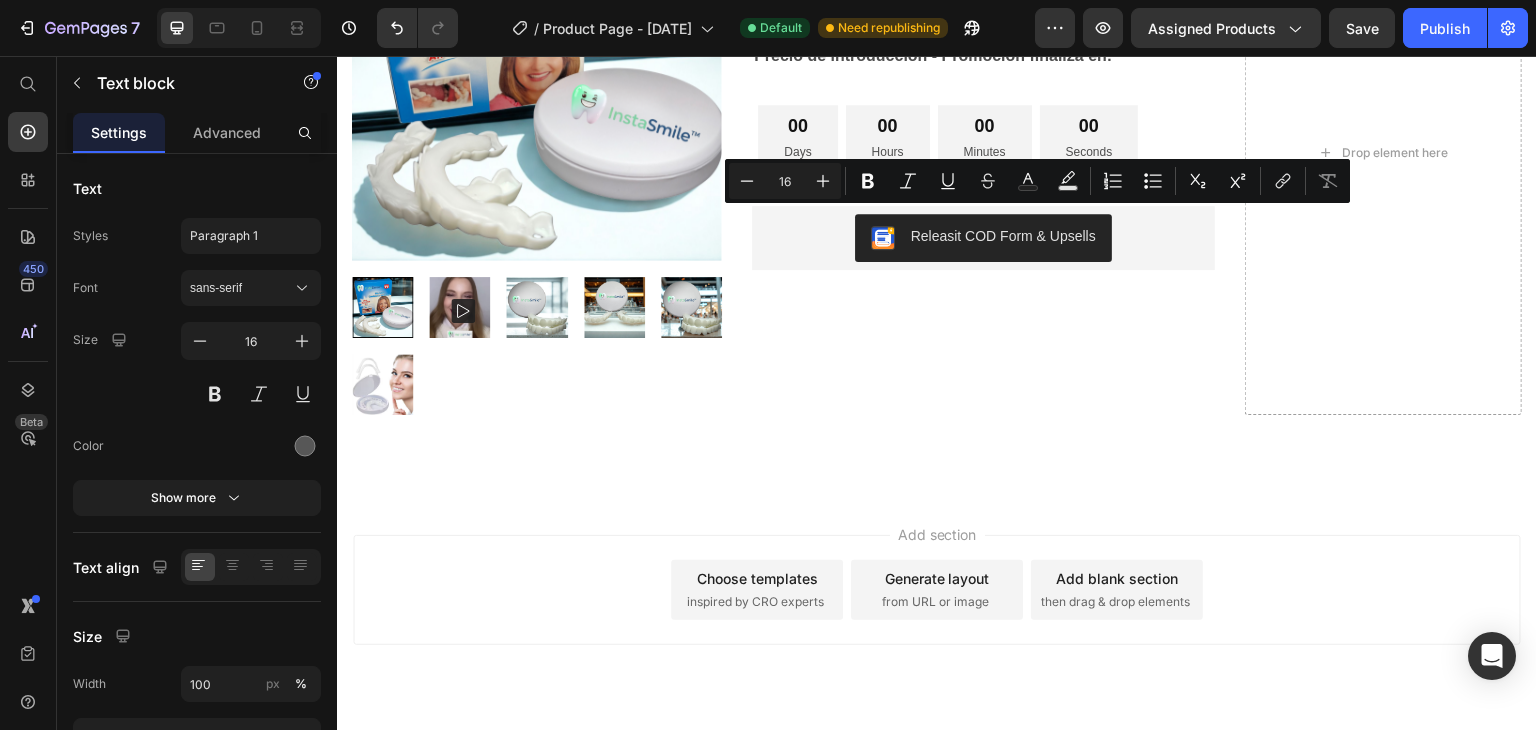 click on ""I was a little leery about the claim of not needing your hands to get the shoes on, but I’m a believer now. Great, true fit and good"" at bounding box center [1088, -392] 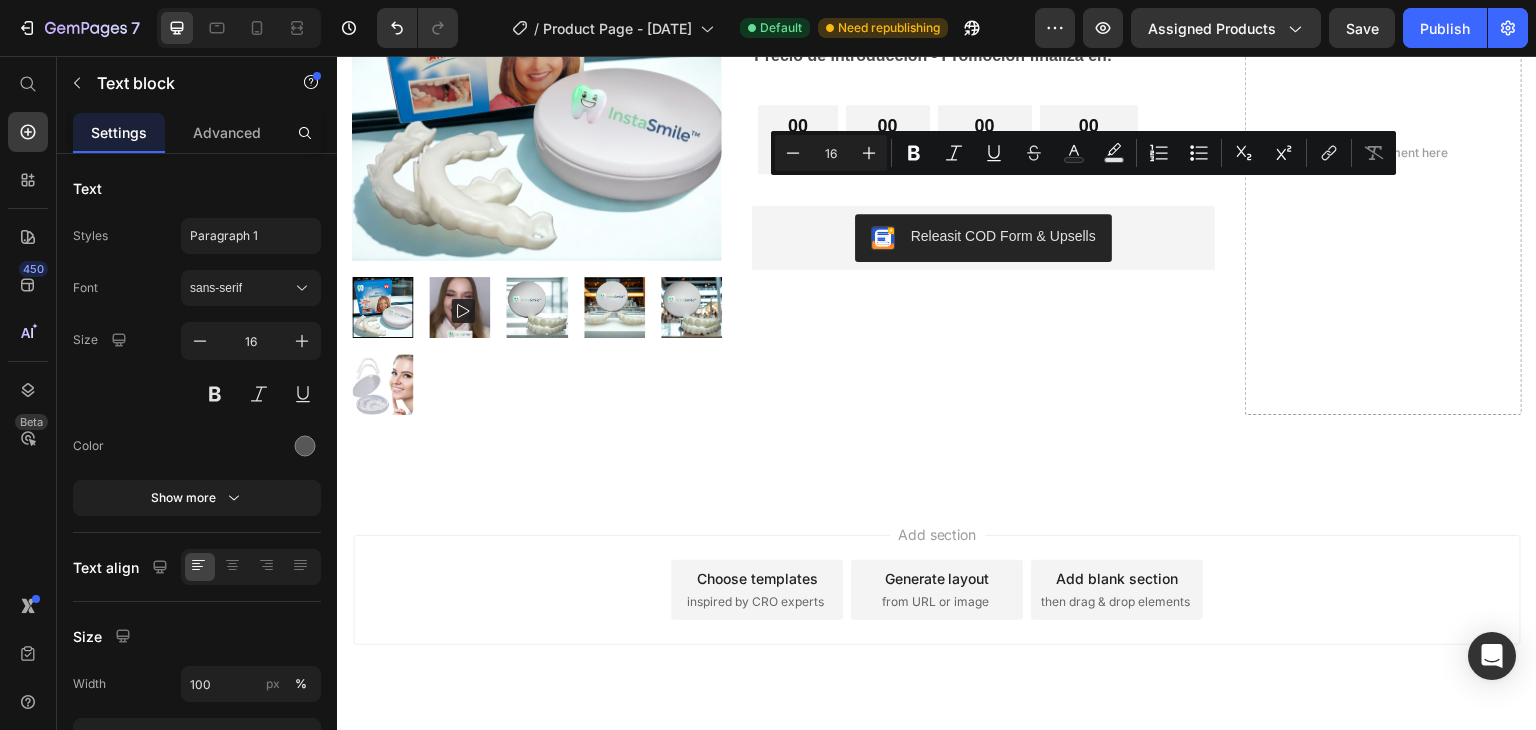 drag, startPoint x: 1145, startPoint y: 278, endPoint x: 924, endPoint y: 192, distance: 237.14342 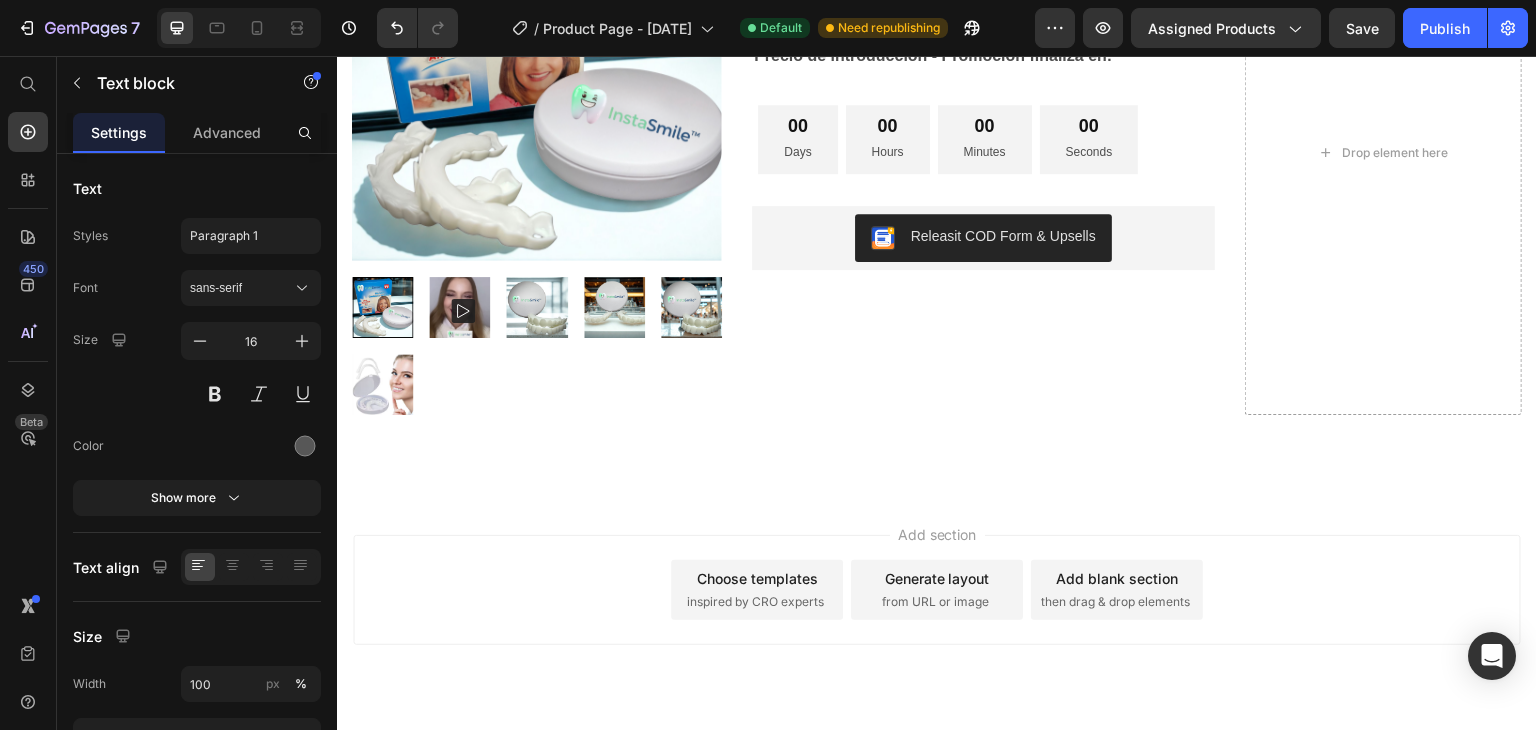 drag, startPoint x: 785, startPoint y: 278, endPoint x: 650, endPoint y: 193, distance: 159.53056 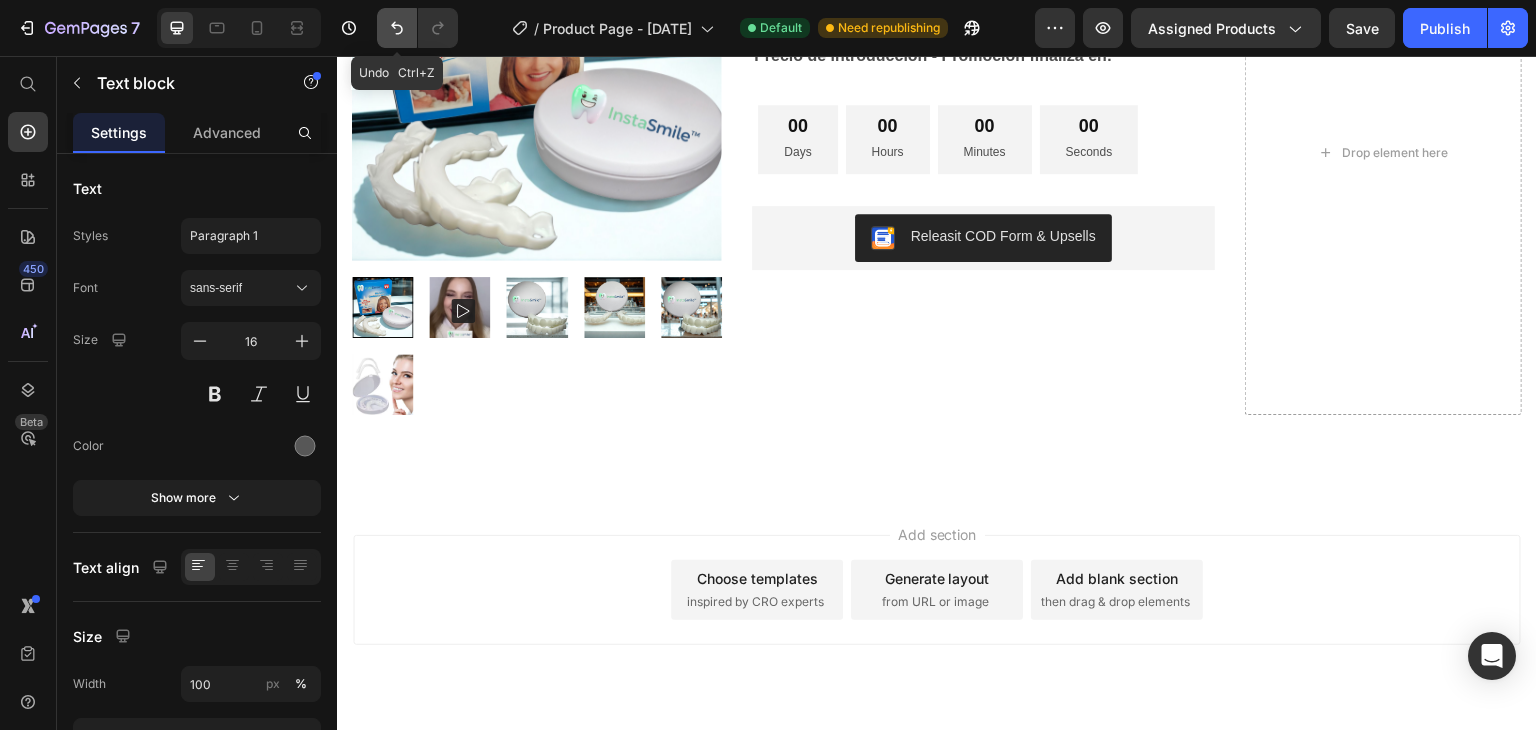 click 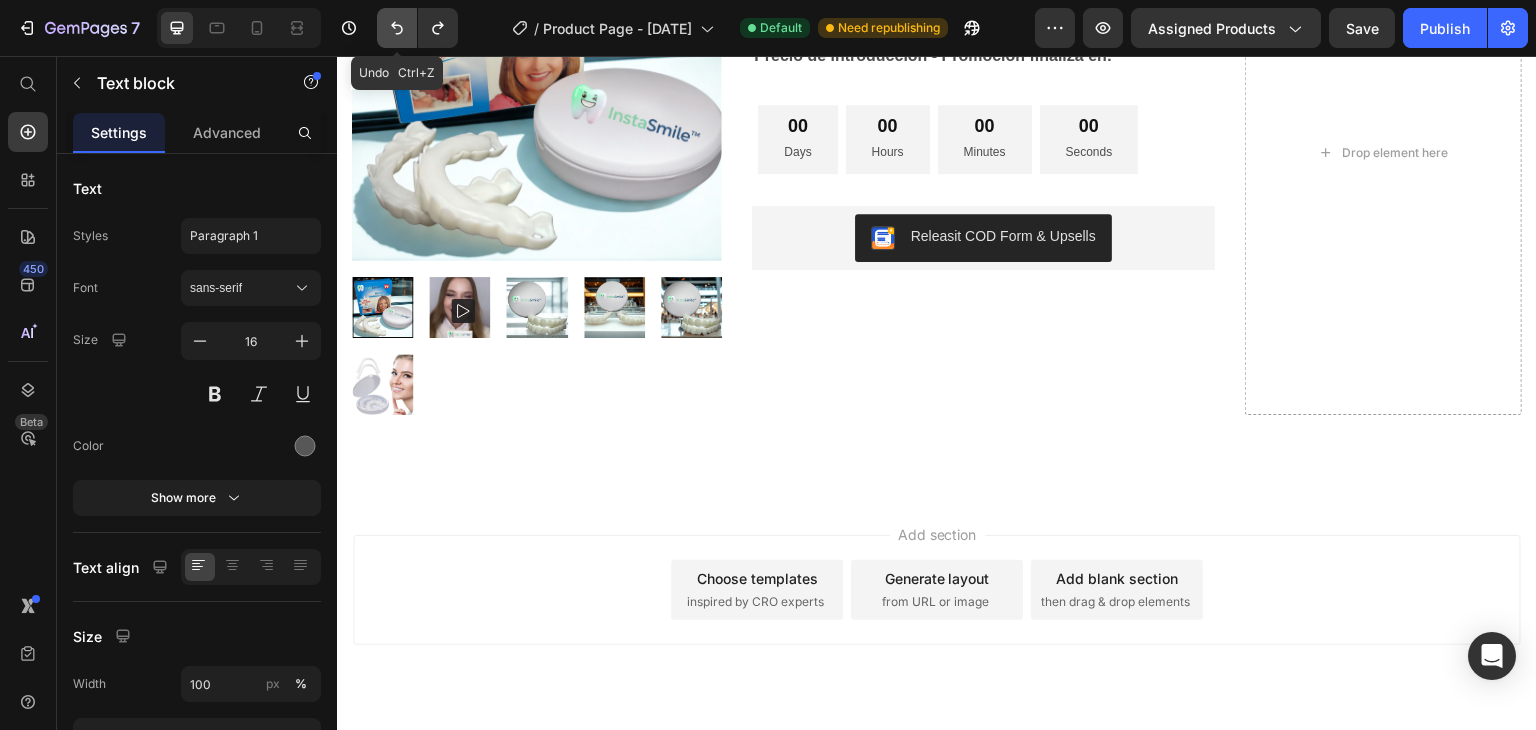 click 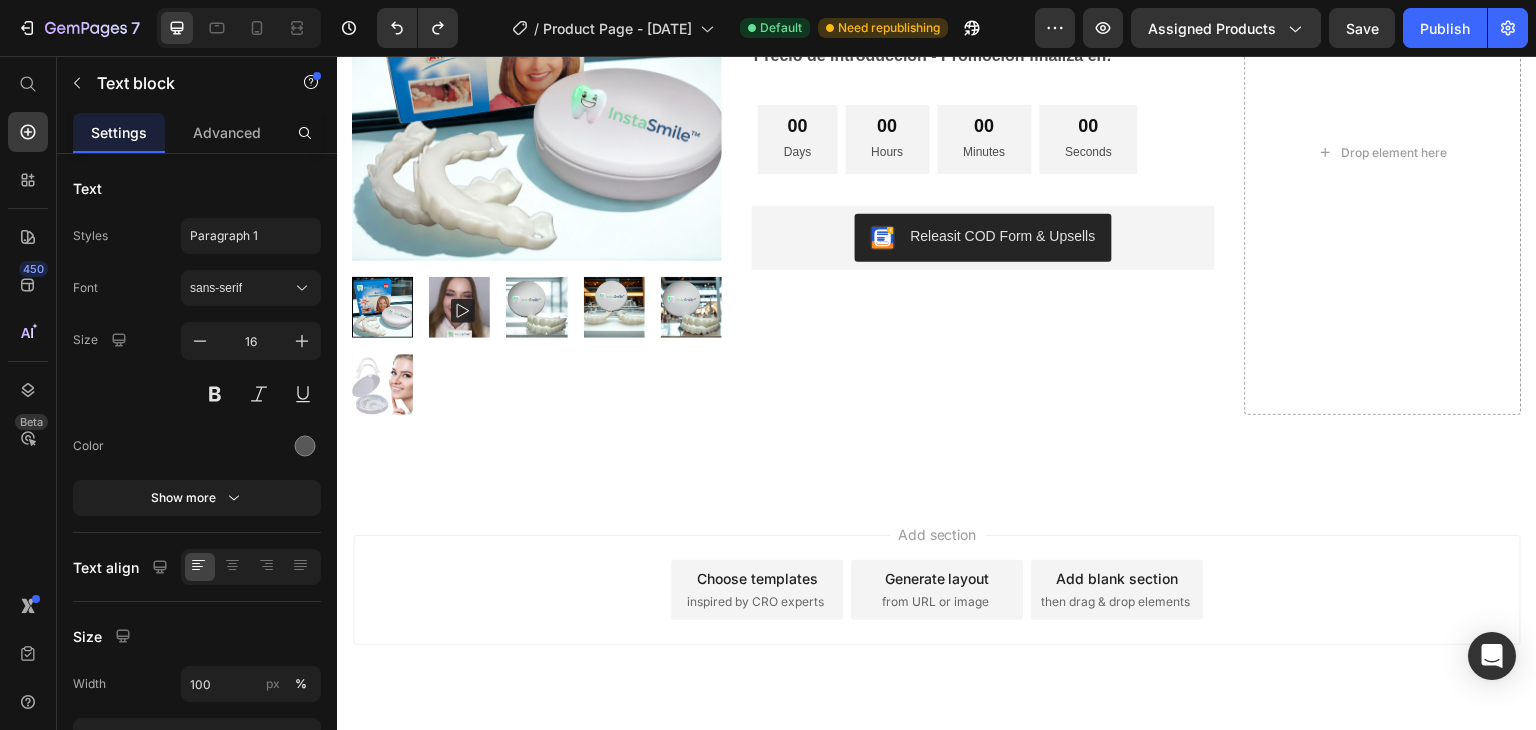 drag, startPoint x: 745, startPoint y: 283, endPoint x: 634, endPoint y: 185, distance: 148.07092 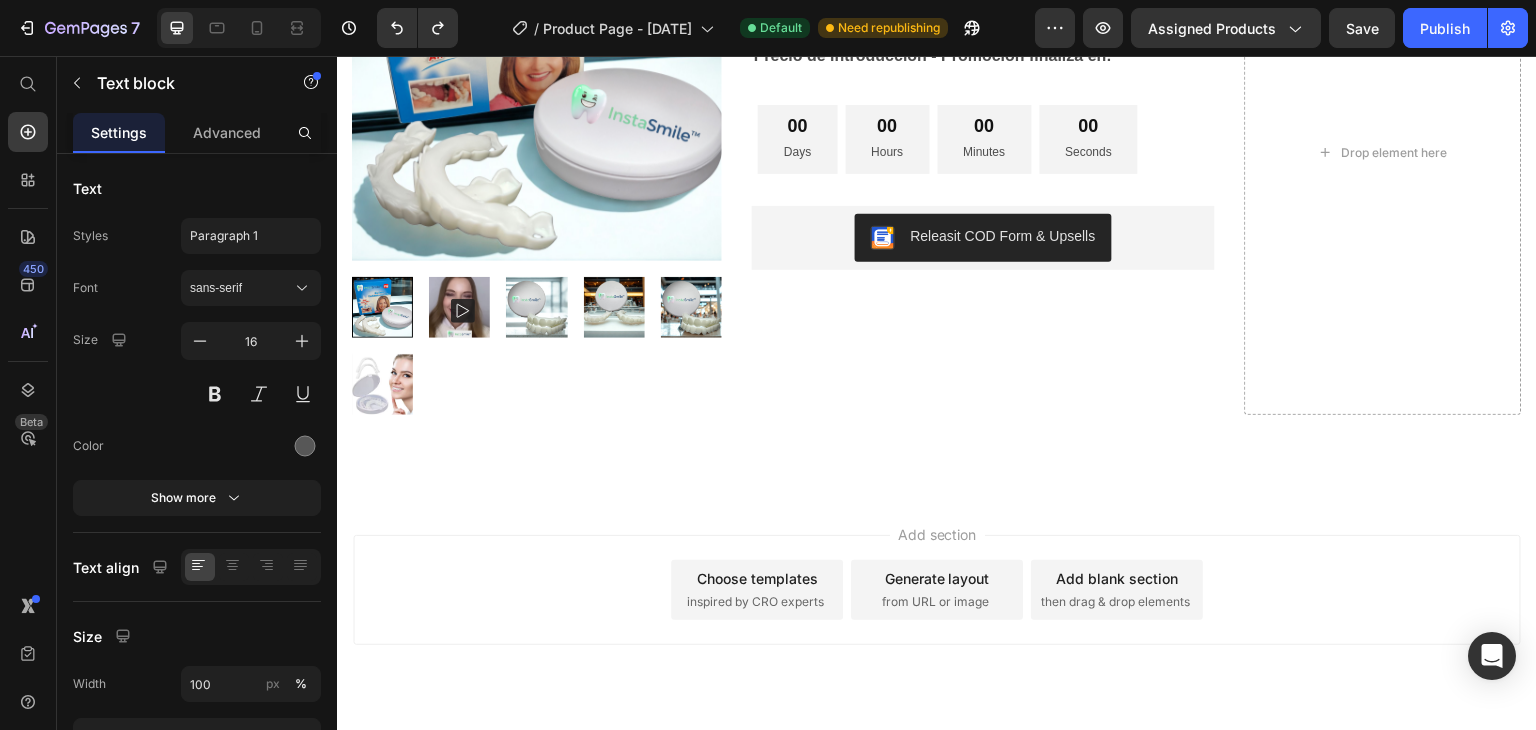 click on "Icon Icon Icon Icon Icon Icon List Hoz 83 Reseñas Text block What Our Customers Are Saying Heading Increíble el cambio. Text block "I was a little leery about the claim of not needing your hands to get the shoes on, but I’m a believer now. Great, true fit and good" Text block 16 [FIRST] [LAST] / [LOCATION] Text block Fotos de perfil perfectas Text block "I was a little leery about the claim of not needing your hands to get the shoes on, but I’m a believer now. Great, true fit and good." Text block [FIRST] [LAST] / [ROLE] Text block Work well for my problem Text block "Fabulous shoe. Expands where it needs to expand. Contracts where it needs to contract, and soooo easy to put on. Lots of support." Text block [FIRST] [LAST] / [ROLE] Text block Carousel Row" at bounding box center (937, -382) 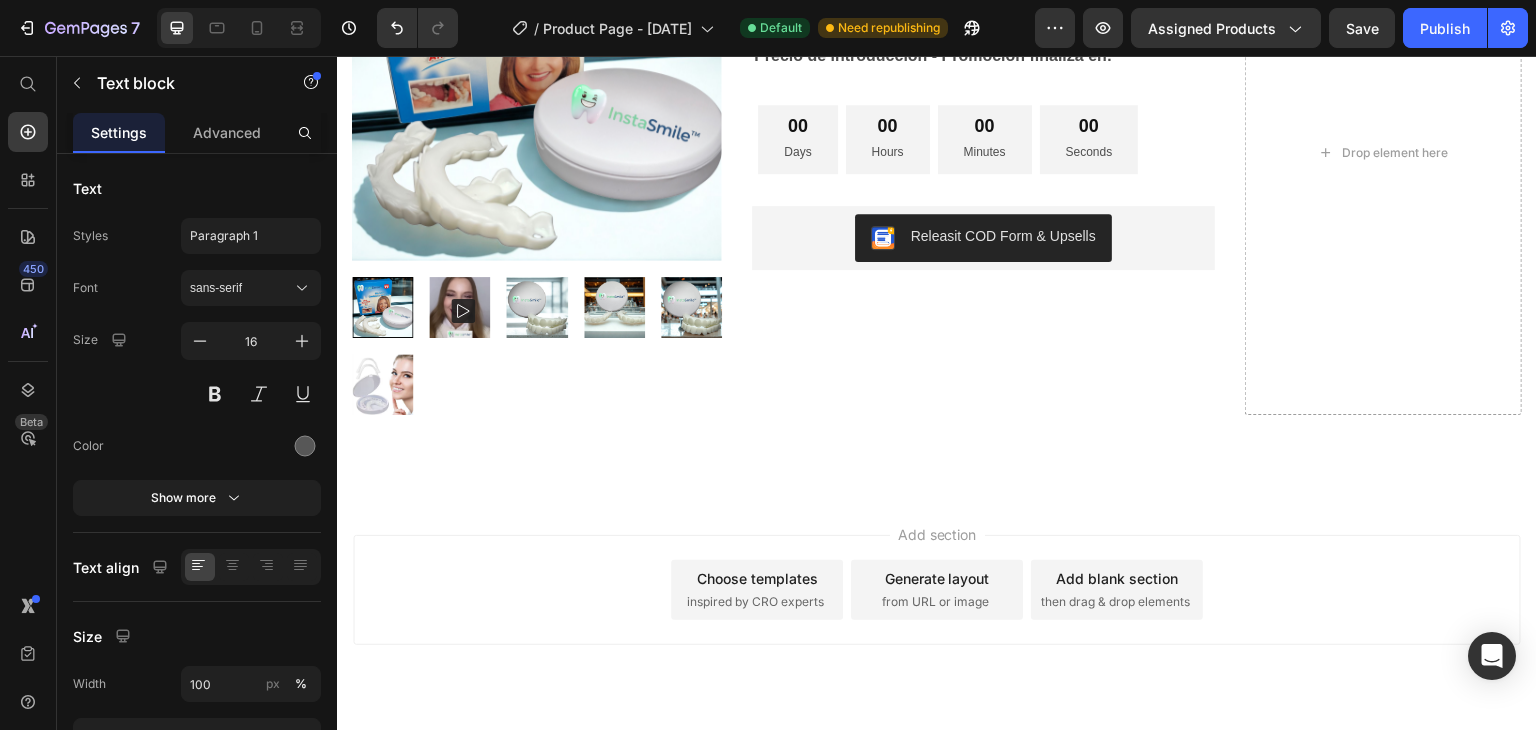 click on ""I was a little leery about the claim of not needing your hands to get the shoes on, but I’m a believer now. Great, true fit and good."" at bounding box center (1088, -392) 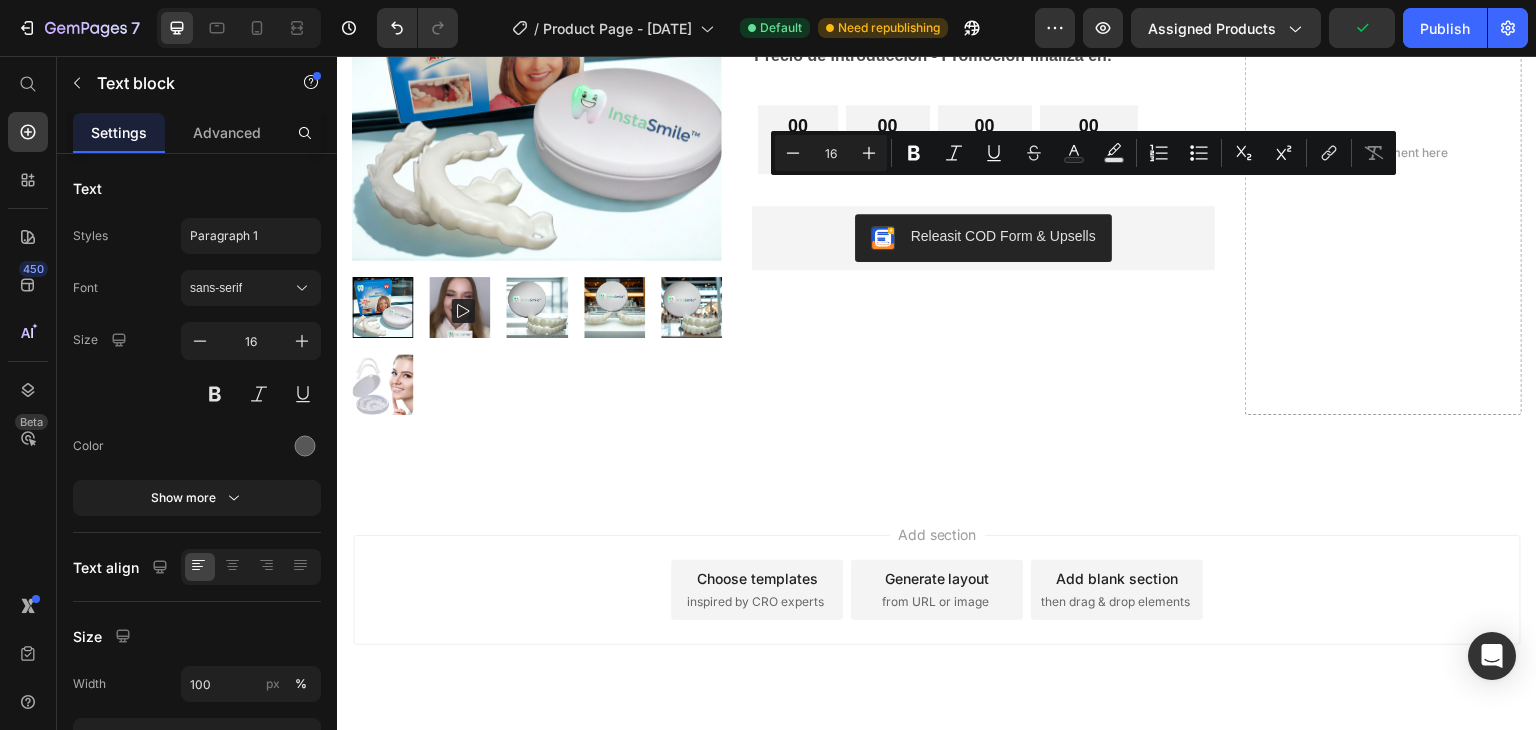 drag, startPoint x: 1147, startPoint y: 269, endPoint x: 978, endPoint y: 194, distance: 184.89456 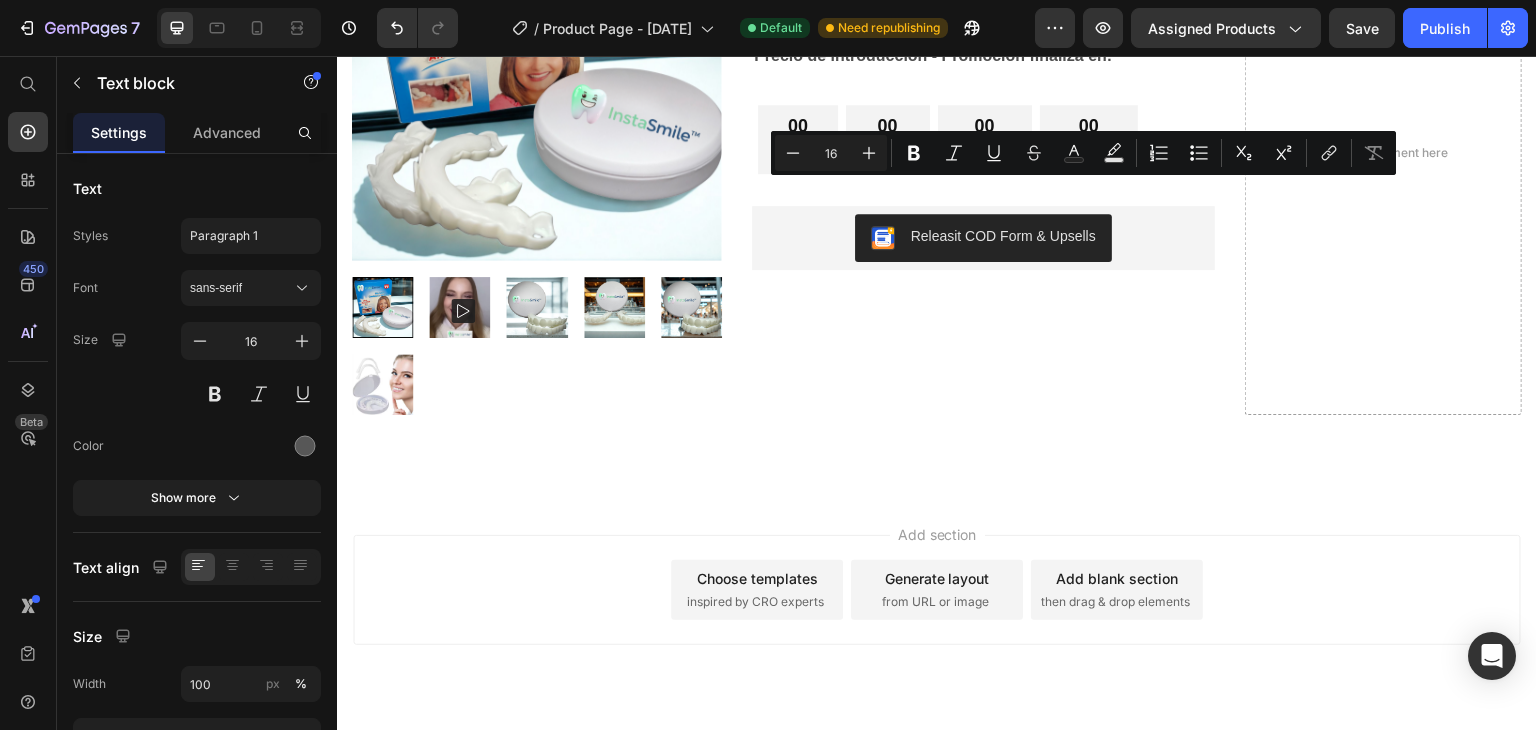click at bounding box center [797, -435] 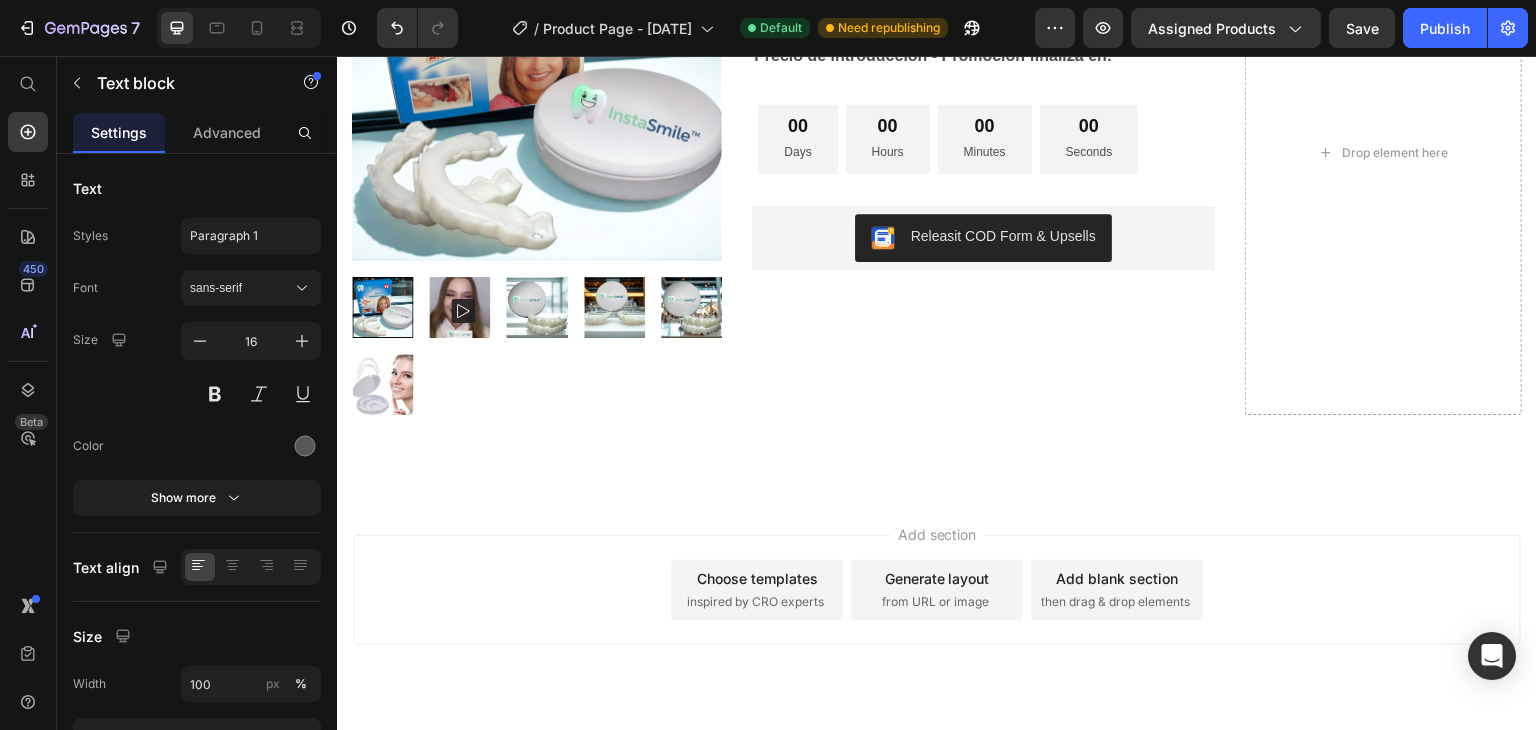 click at bounding box center (797, -435) 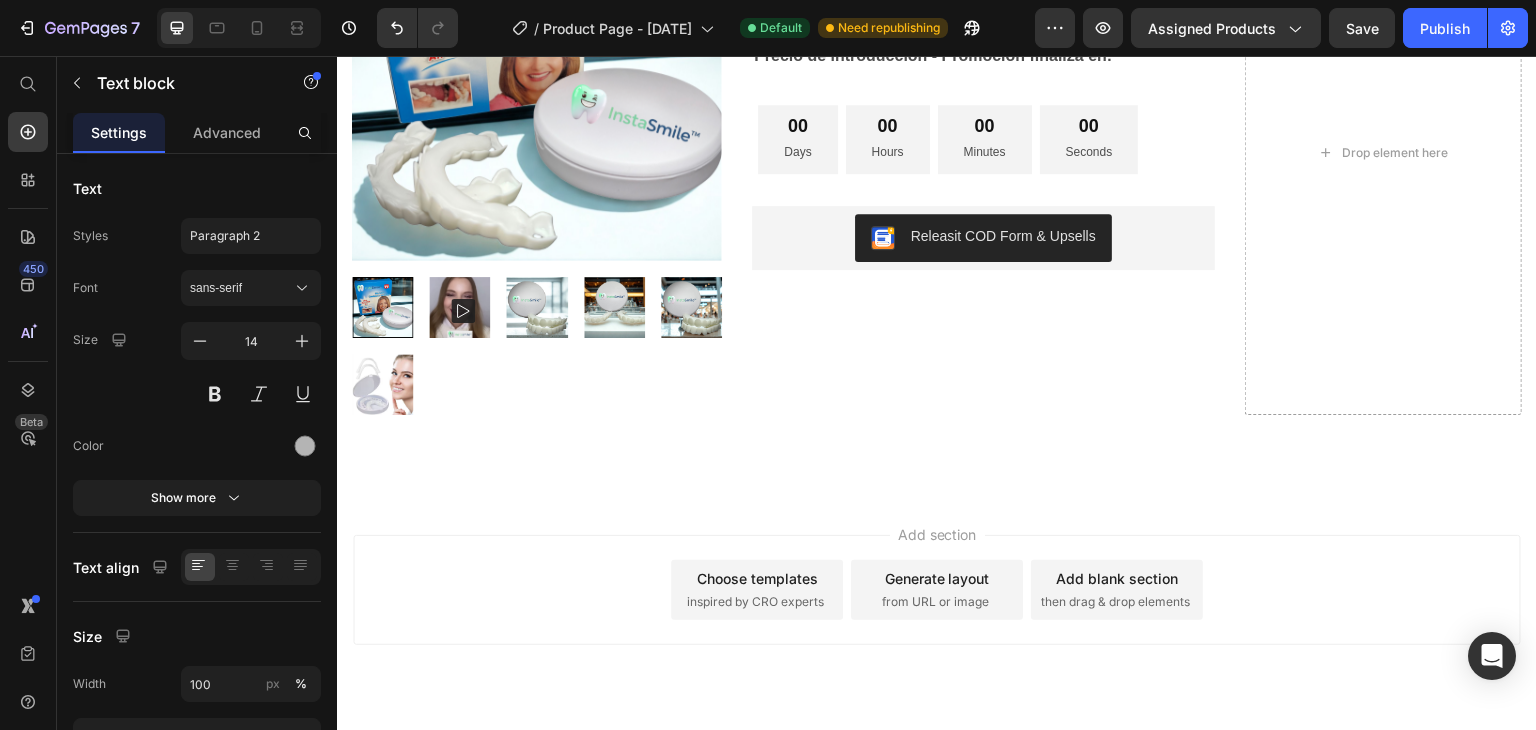 click on "[FIRST] [LAST]." at bounding box center (1011, -302) 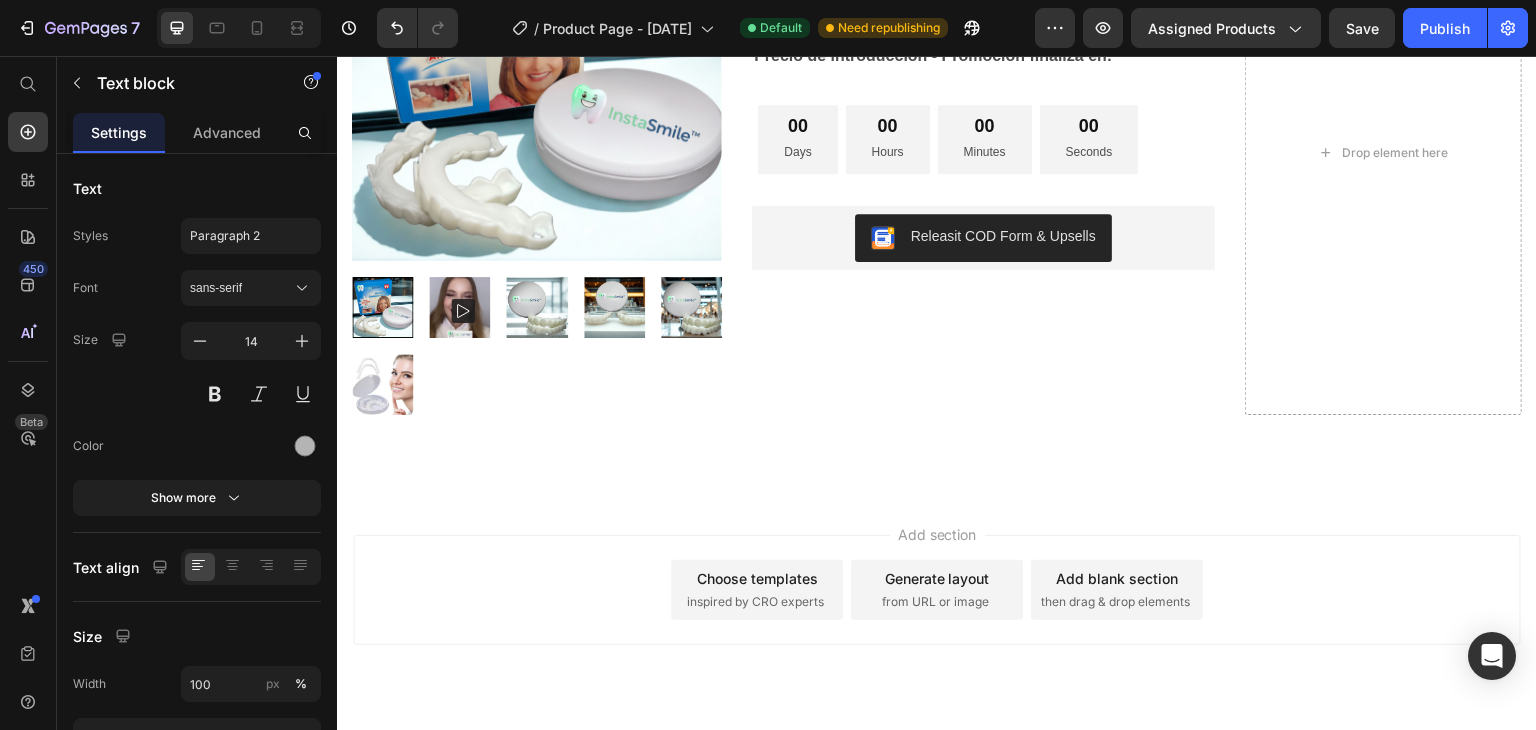 click on "as a little leery about the claim of not needing your hands to get the shoes on, but I’m a believer now. Great, true fit and good."" at bounding box center (797, -392) 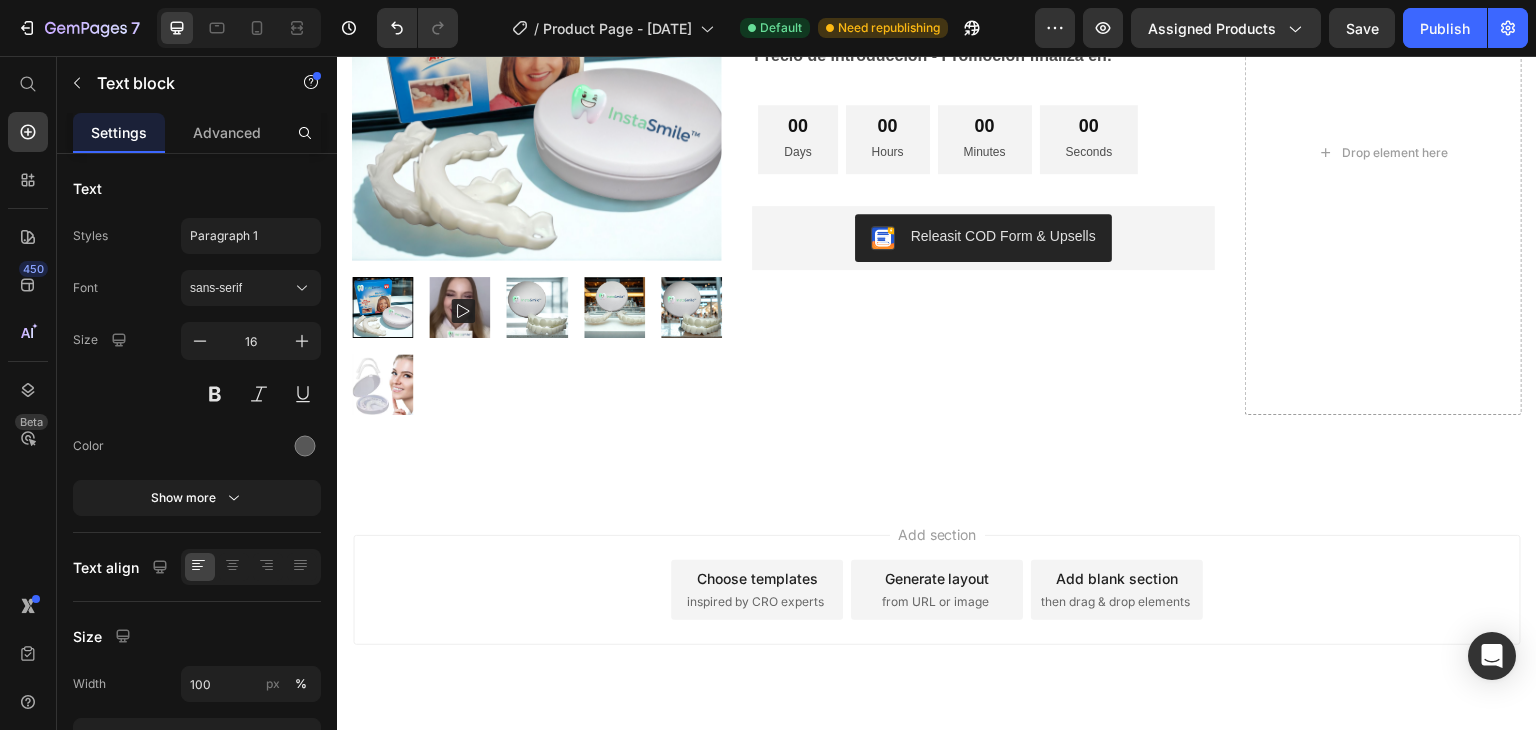 click on "as a little leery about the claim of not needing your hands to get the shoes on, but I’m a believer now. Great, true fit and good."" at bounding box center [797, -392] 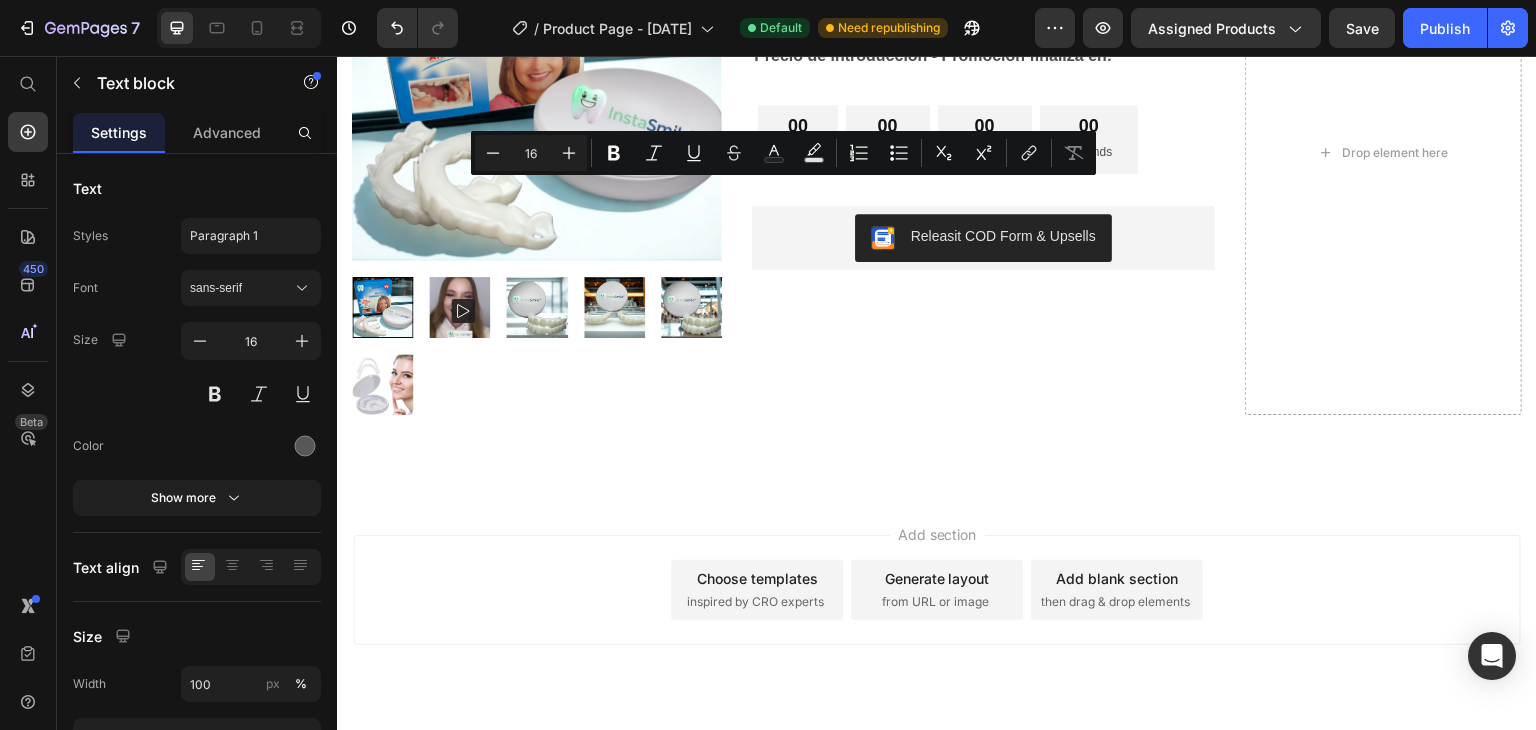 drag, startPoint x: 850, startPoint y: 278, endPoint x: 663, endPoint y: 197, distance: 203.78911 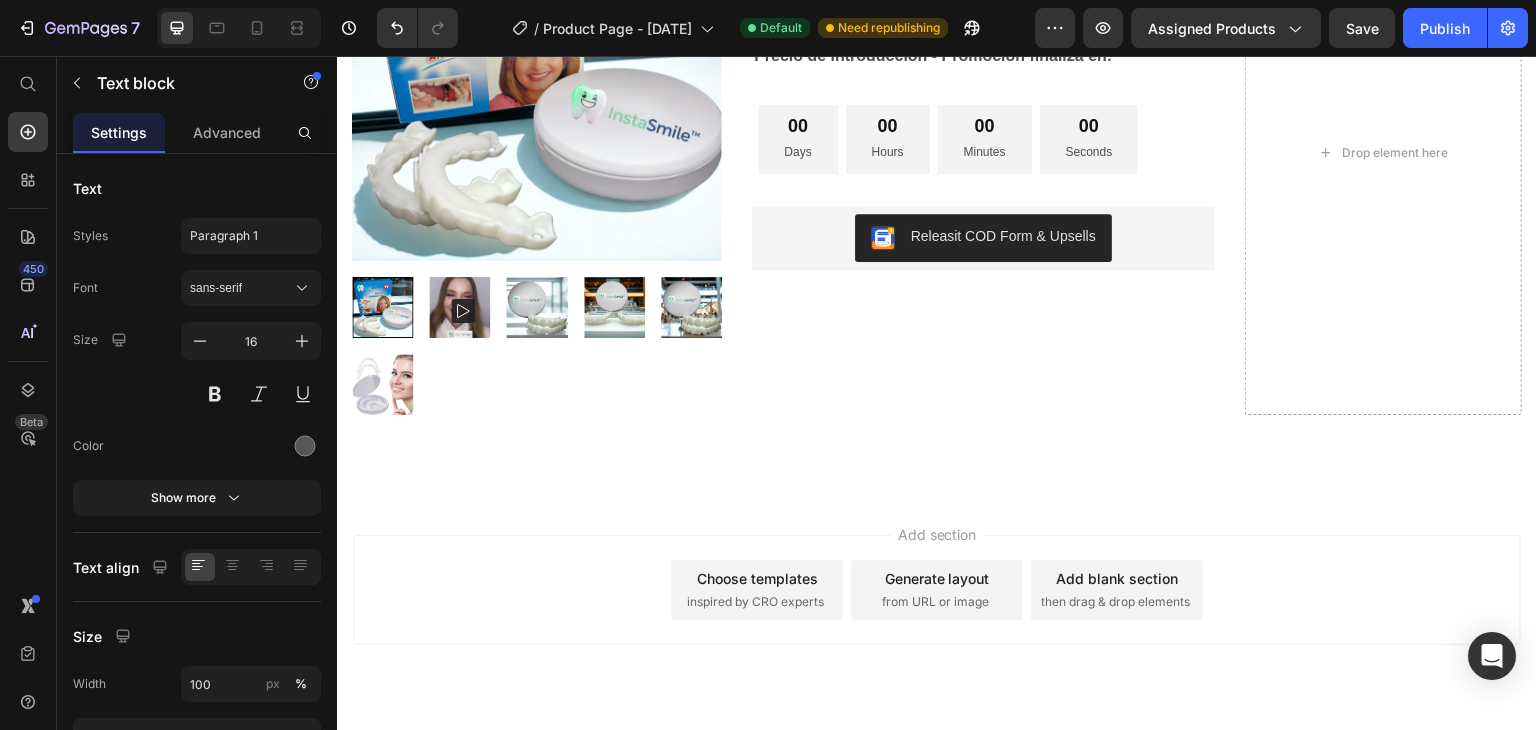 click on "Increíble el cambio." at bounding box center [797, -481] 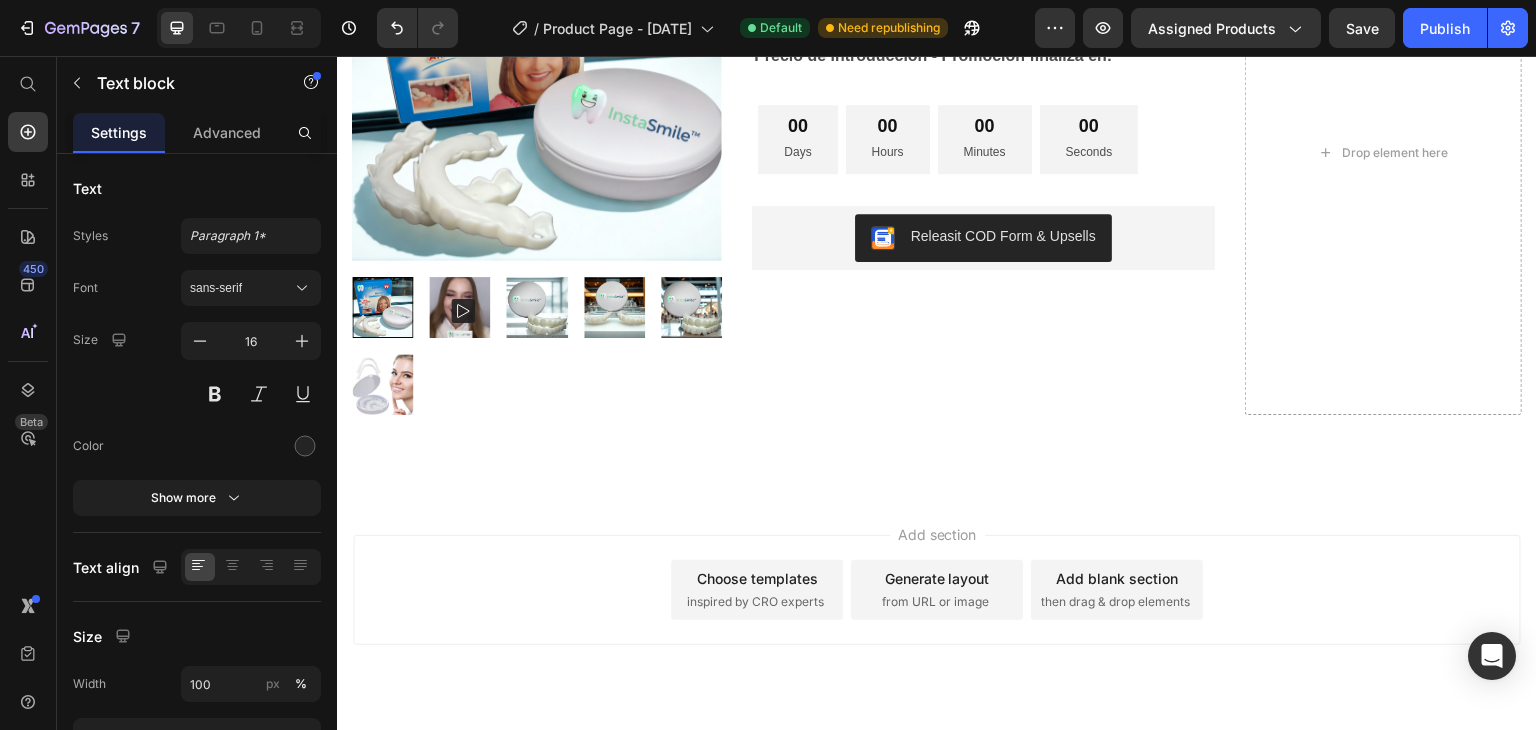 click on "Fotos de perfil perfectas" at bounding box center [1088, -481] 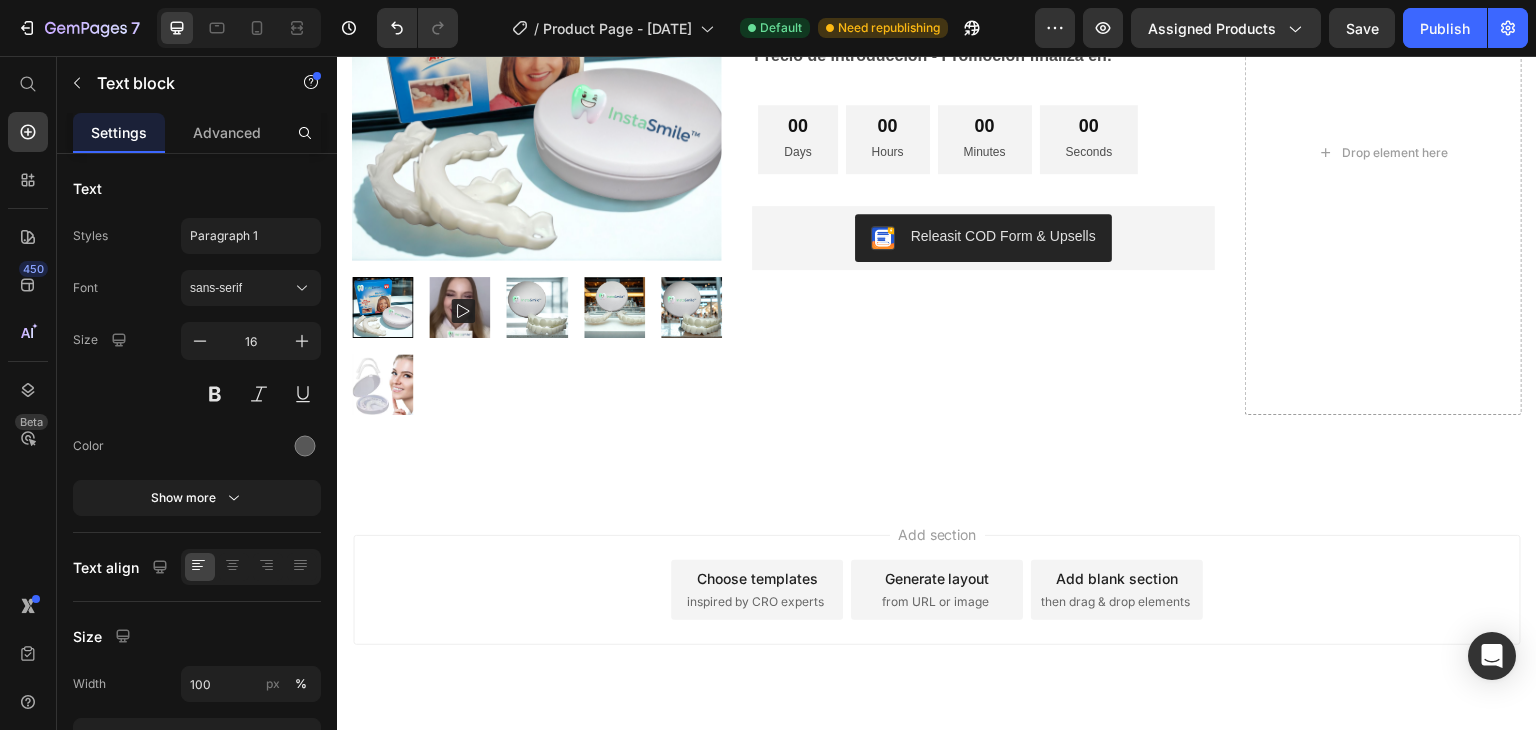 click on ""Fabulous shoe. Expands where it needs to expand. Contracts where it needs to contract, and soooo easy to put on. Lots of support."" at bounding box center [1379, -392] 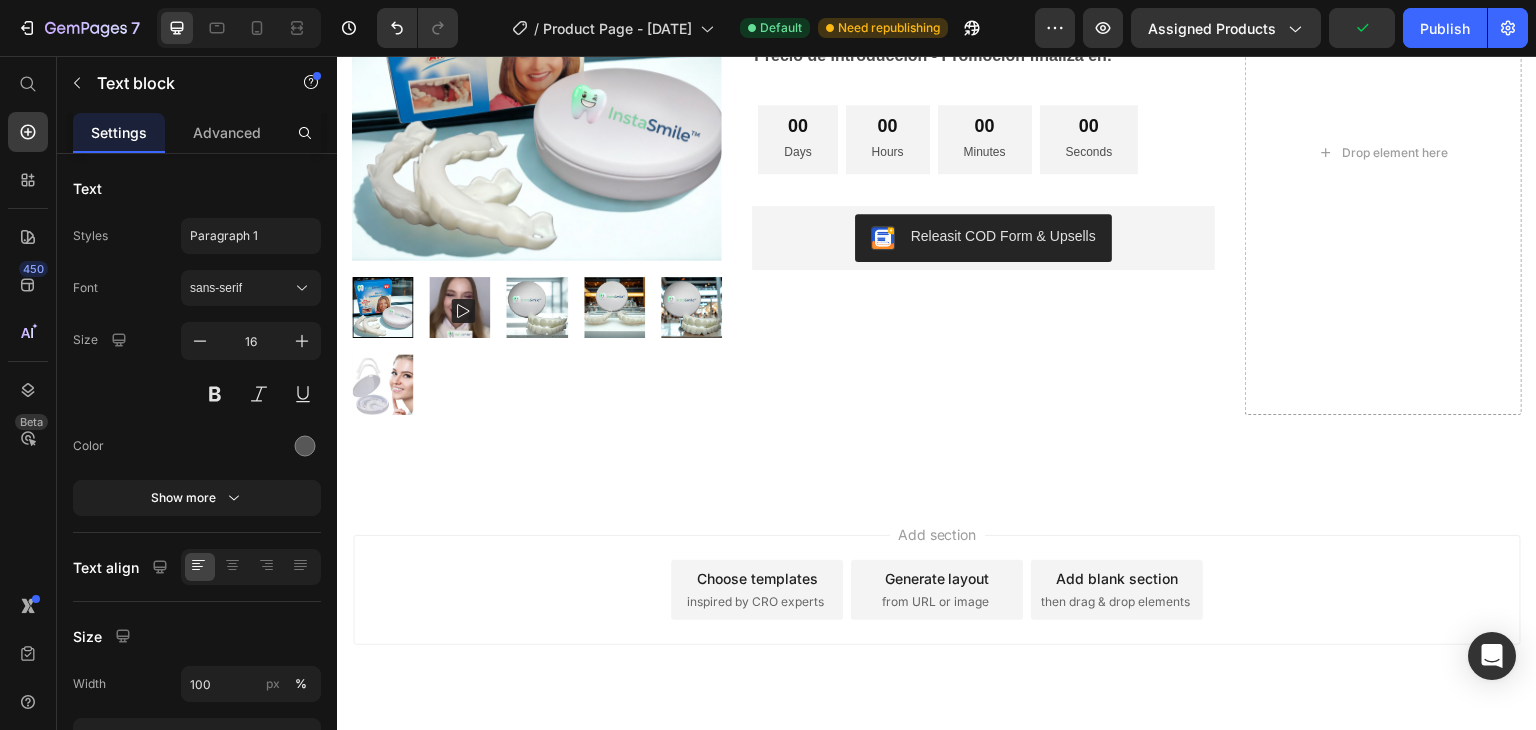 drag, startPoint x: 1488, startPoint y: 276, endPoint x: 1440, endPoint y: 233, distance: 64.44377 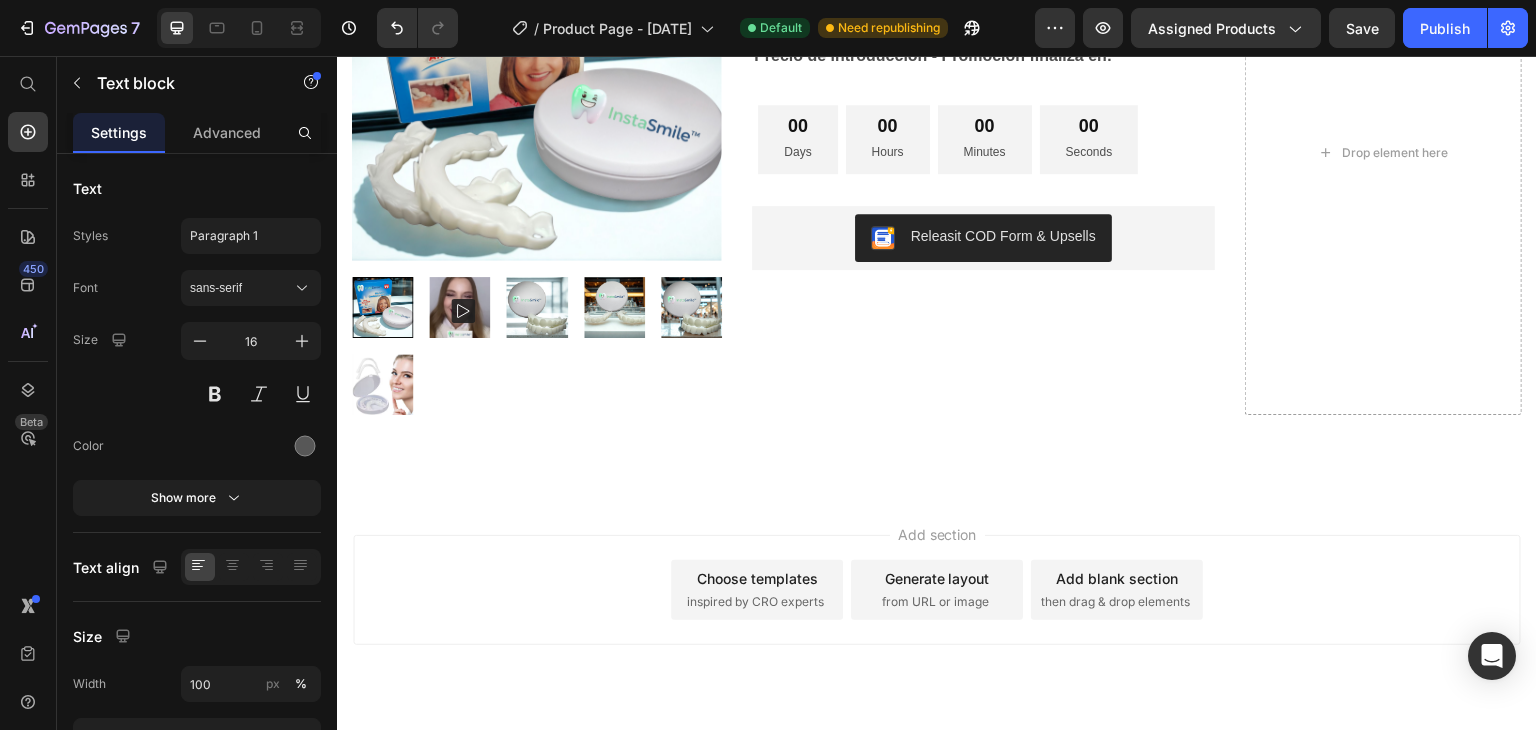 click on ""Lo uso para mis video-llamadas por Whastsapp. Me cubre una mancha y me da mil veces más confianza al hablar. Súper fácil de poner y quitar."" at bounding box center [1376, -392] 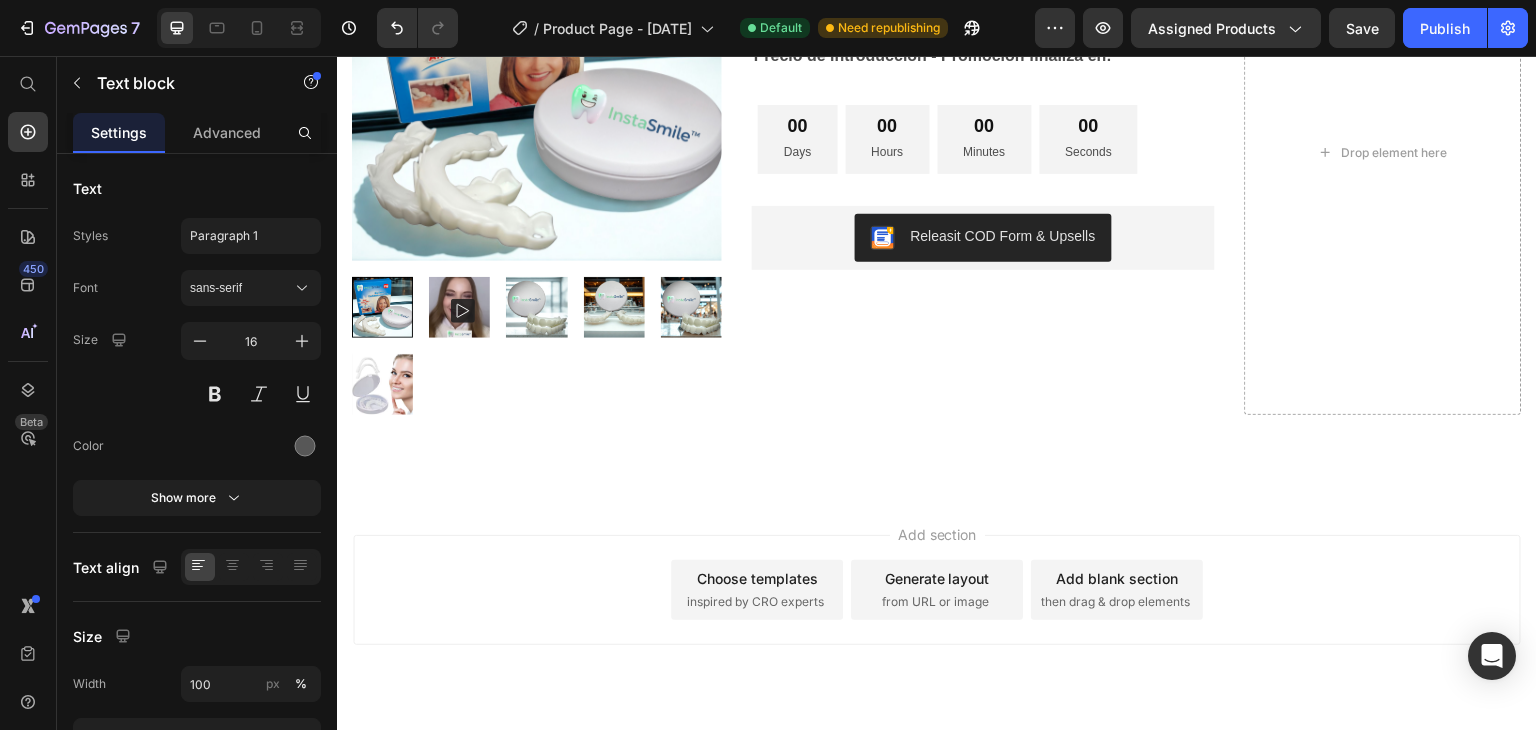 click on "Icon Icon Icon Icon Icon Icon List Hoz 83 Reseñas Text block What Our Customers Are Saying Heading Increíble el cambio Text block "Tenía un diente chueco que odiaba. Ahora por fin puedo sonreír en las fotos sin pena. Se ve súper natural, nadie se ha dado cuenta." Text block [FIRST] [LAST] / [LOCATION] Text block Fotos de perfil perfectas Text block " Me puse el InstaSmile™, me tomé una nueva foto de perfil y ¡BOOM! Los likes y los comentarios positivos no paraban de llegar ." Text block [FIRST] [LAST] / [LOCATION] Text block Work well for my problem Text block "Lo uso para mis video-llamadas por [APP]. Me cubre un diente faltante y me da mil veces más confianza al hablar. Súper fácil de poner y quitar." Text block 16 [FIRST] [LAST] / [ROLE] Text block Carousel Row Section 6" at bounding box center [937, -382] 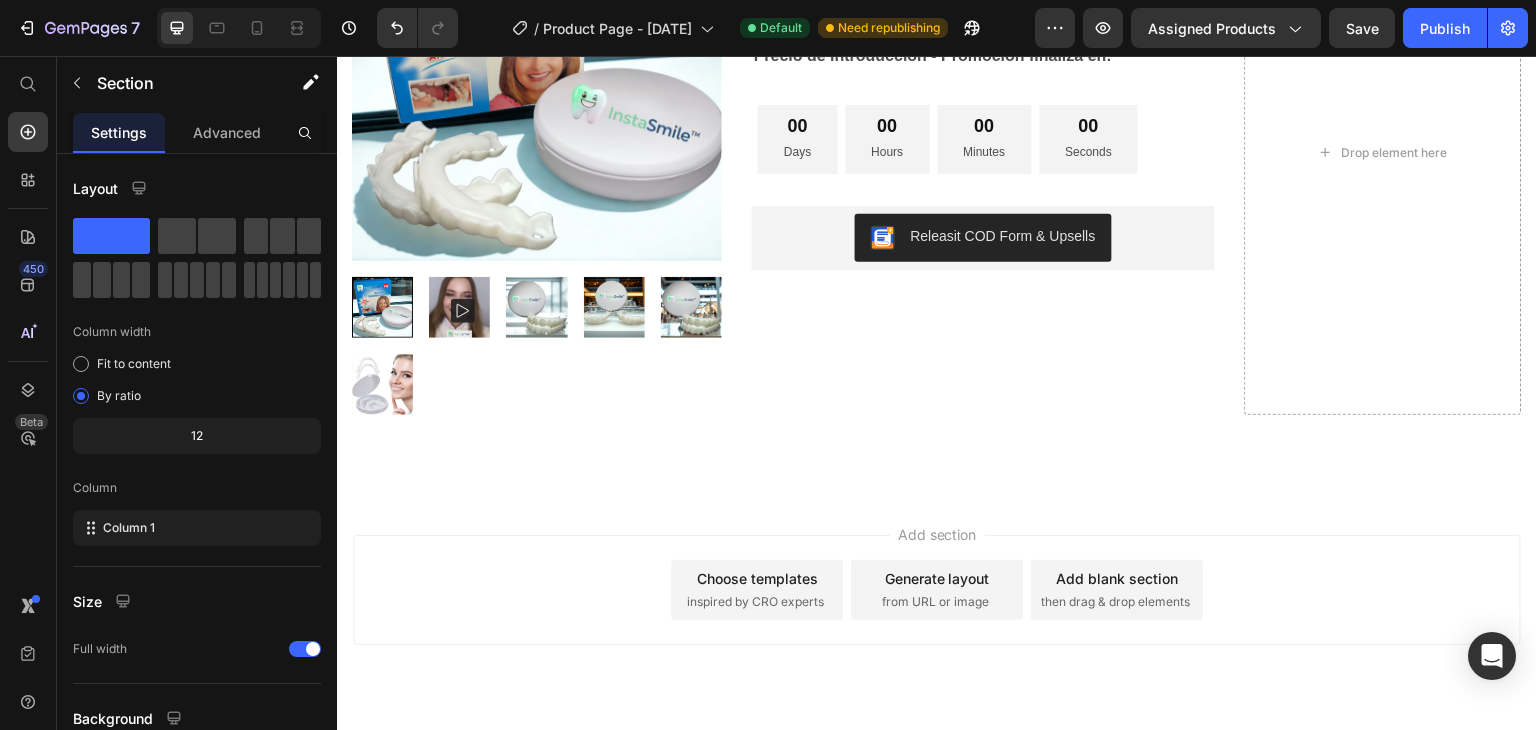 click on "Work well for my problem" at bounding box center [1379, -481] 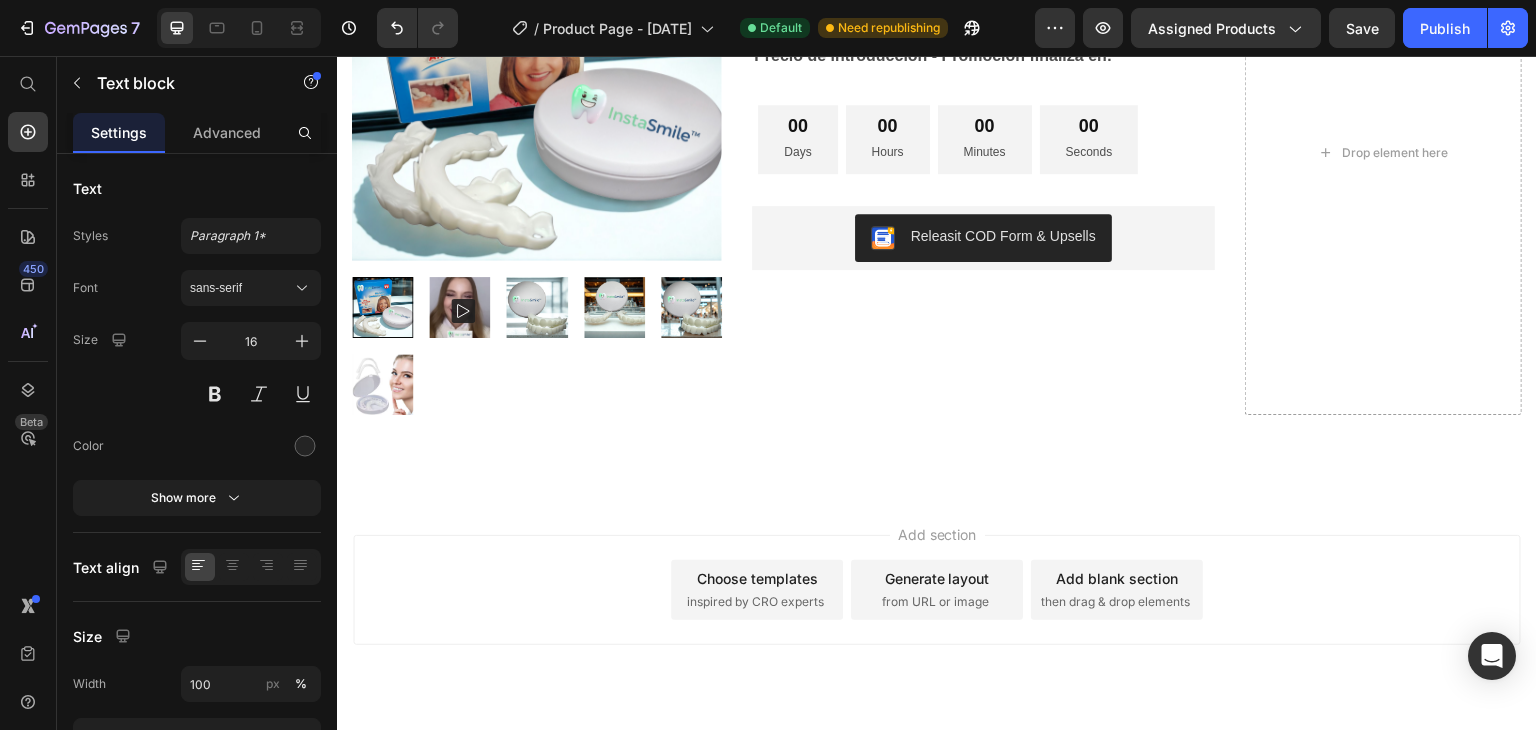 click on "Work well for my problem" at bounding box center [1379, -481] 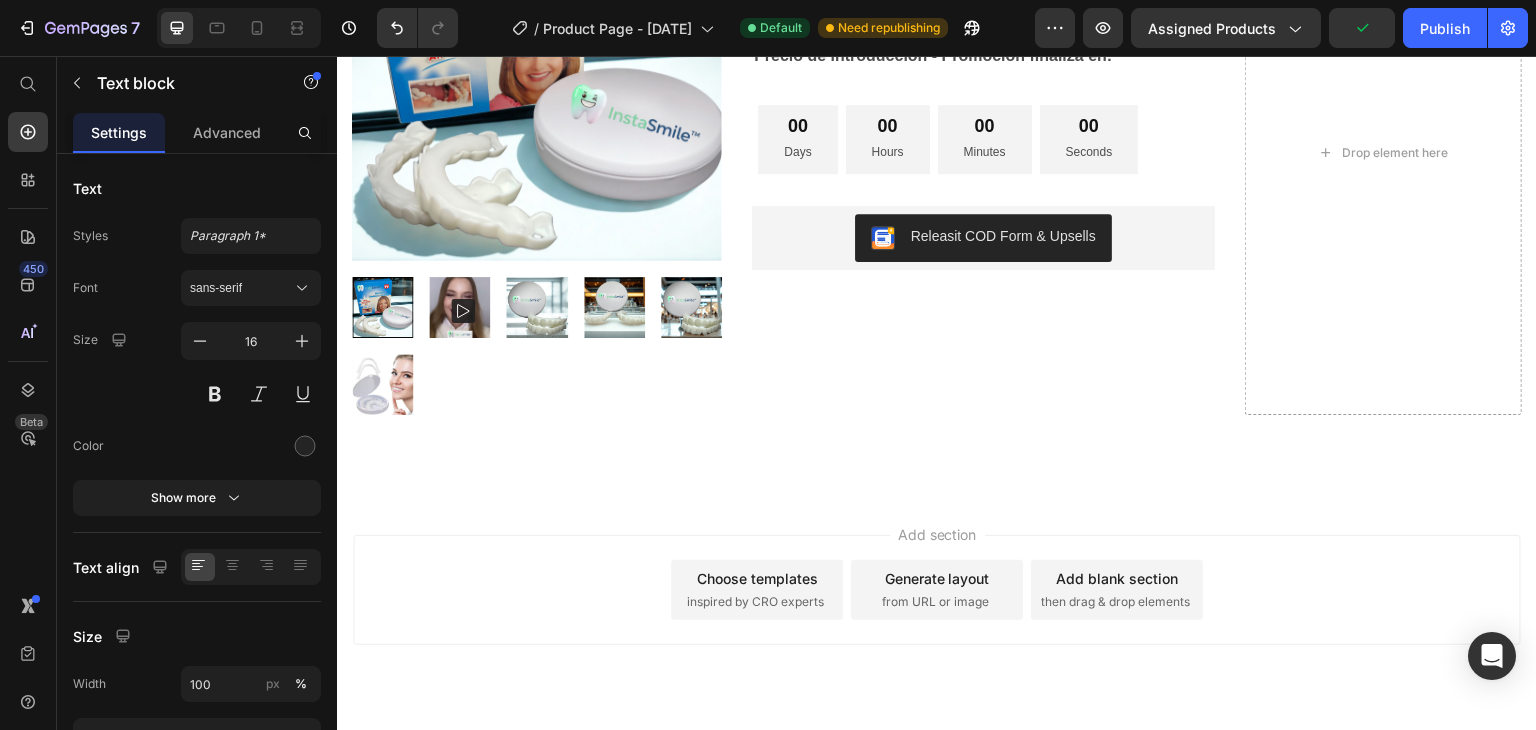 click on "TRAVIS J." at bounding box center [1284, -302] 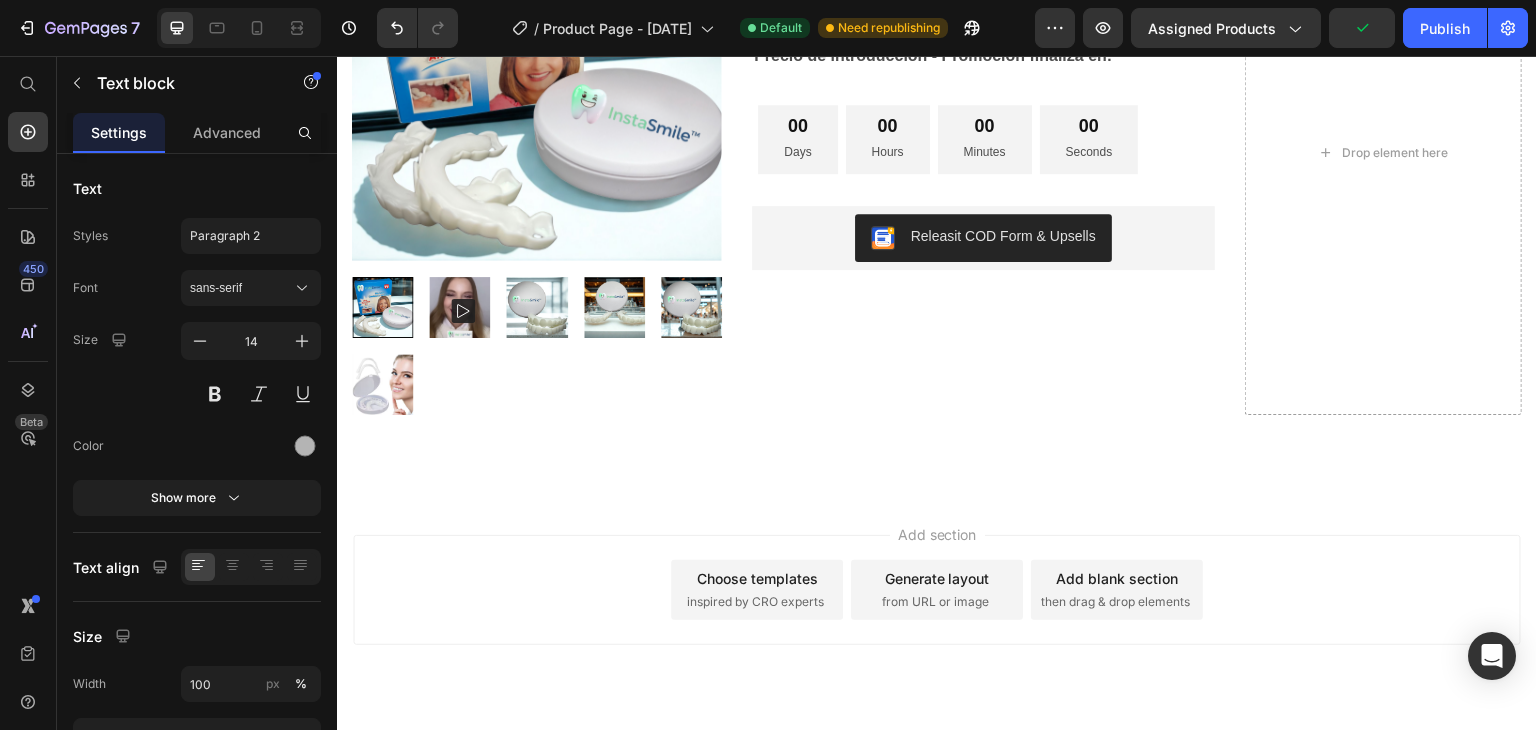 click on "TRAVIS J." at bounding box center (1284, -302) 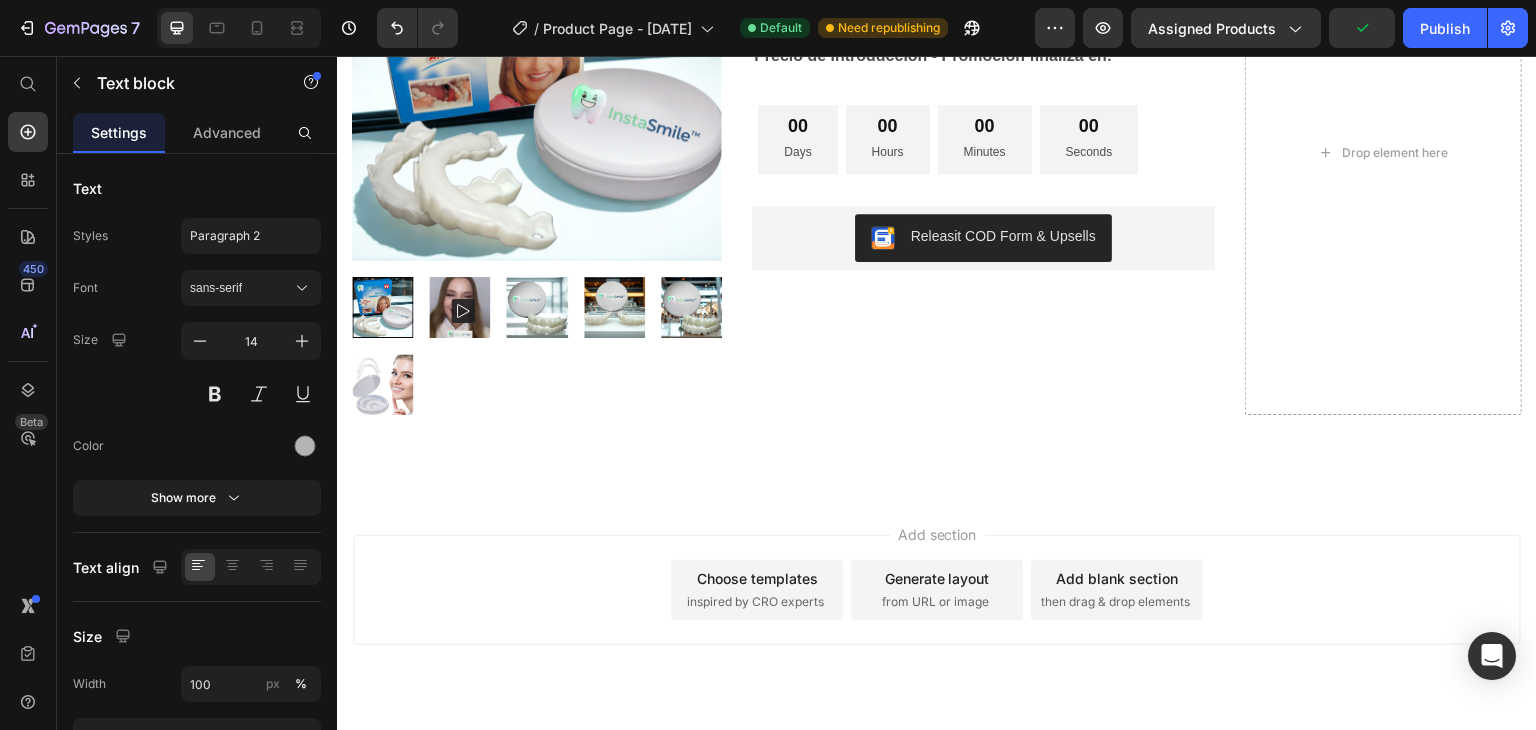 click on "/ Financial Advisor" at bounding box center (1412, -302) 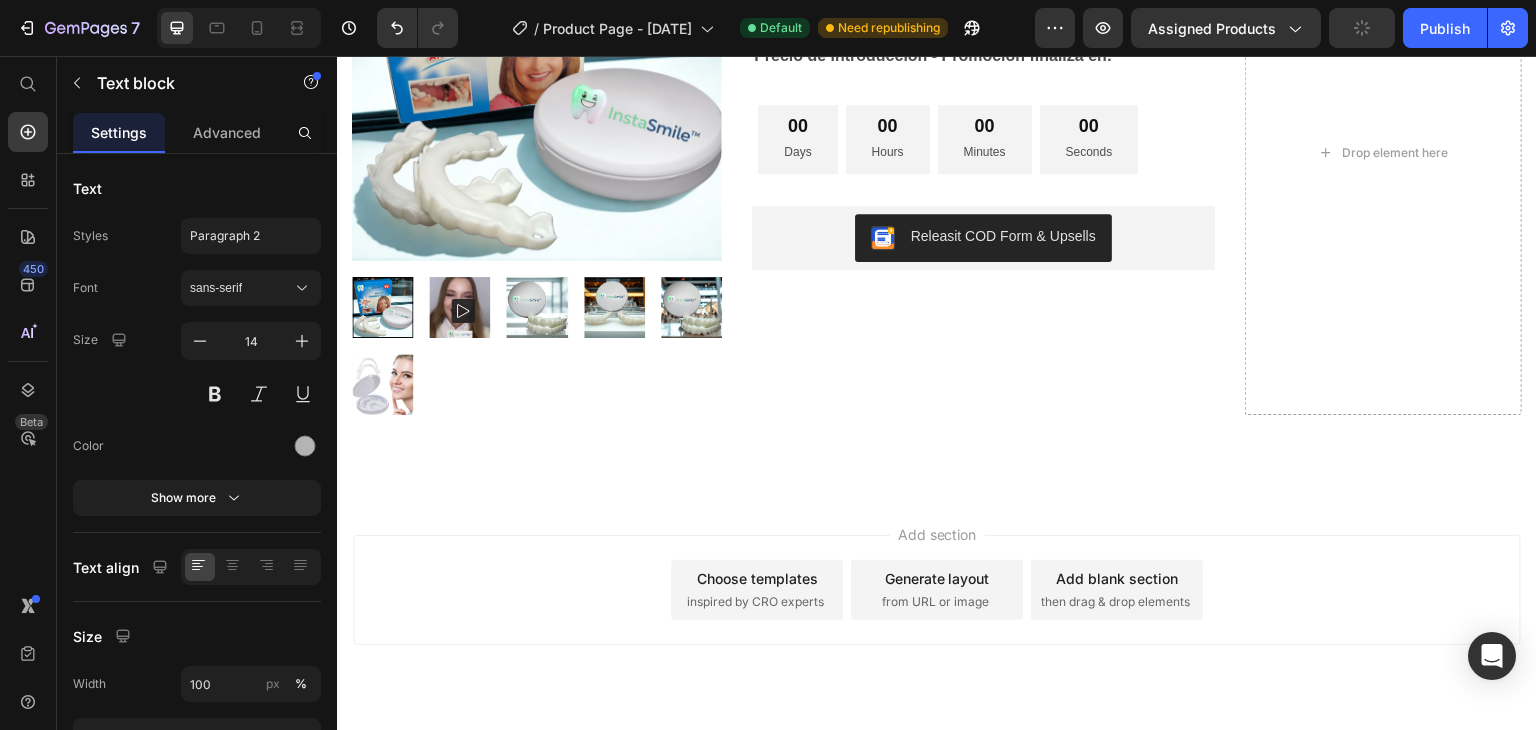 click on "What Our Customers Are Saying" at bounding box center [494, -349] 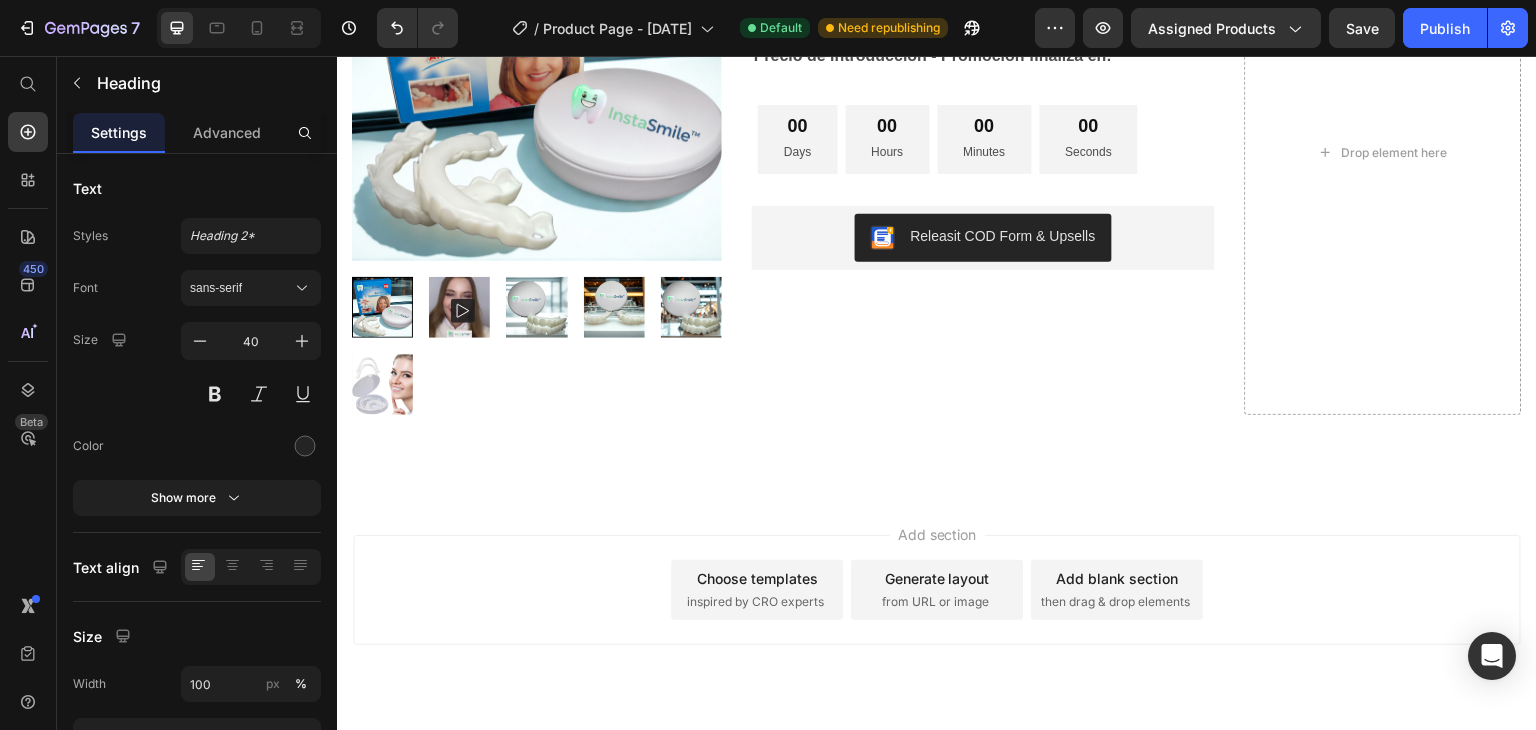 click on "Icon Icon Icon Icon Icon Icon List Hoz 83 Reseñas Text block Que dicen nuestros clientes? Heading 0 Increíble el cambio Text block "Tenía un diente chueco que odiaba. Ahora por fin puedo sonreír en las fotos sin pena. Se ve súper natural, nadie se ha dado cuenta." Text block SOFIA V. / [CITY] Text block Fotos de perfil perfectas Text block " Me puse el InstaSmile™, me tomé una nueva foto de perfil y ¡BOOM! Los likes y los comentarios positivos no paraban de llegar ." Text block MARIA C. / [CITY] Text block Justo lo que necesitaba Text block "Lo uso para mis video-llamadas por Whastsapp. Me cubre un diente faltante y me da mil veces más confianza al hablar. Súper fácil de poner y quitar." Text block ROBERTO H. / [CITY] Text block Carousel Row Section 6" at bounding box center [937, -382] 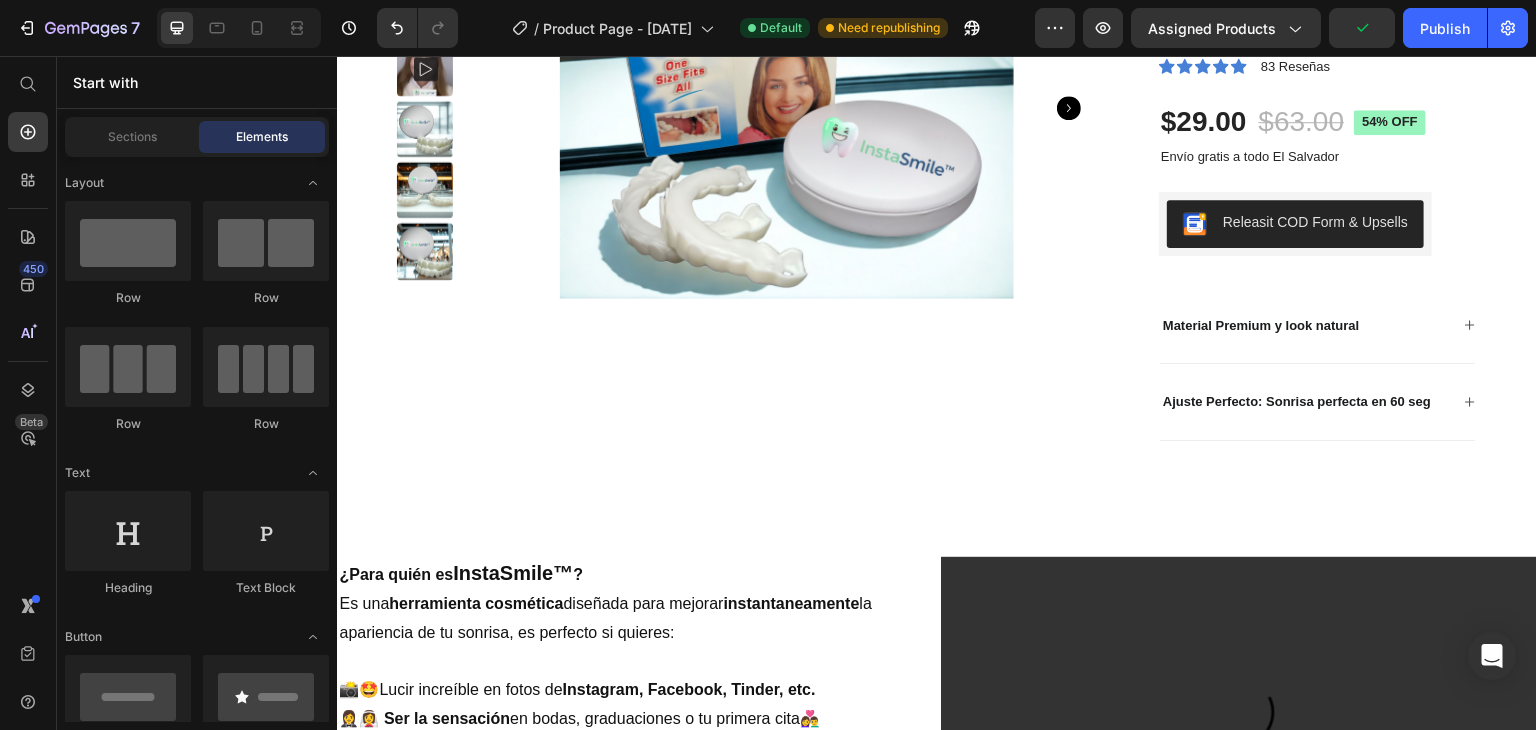 scroll, scrollTop: 0, scrollLeft: 0, axis: both 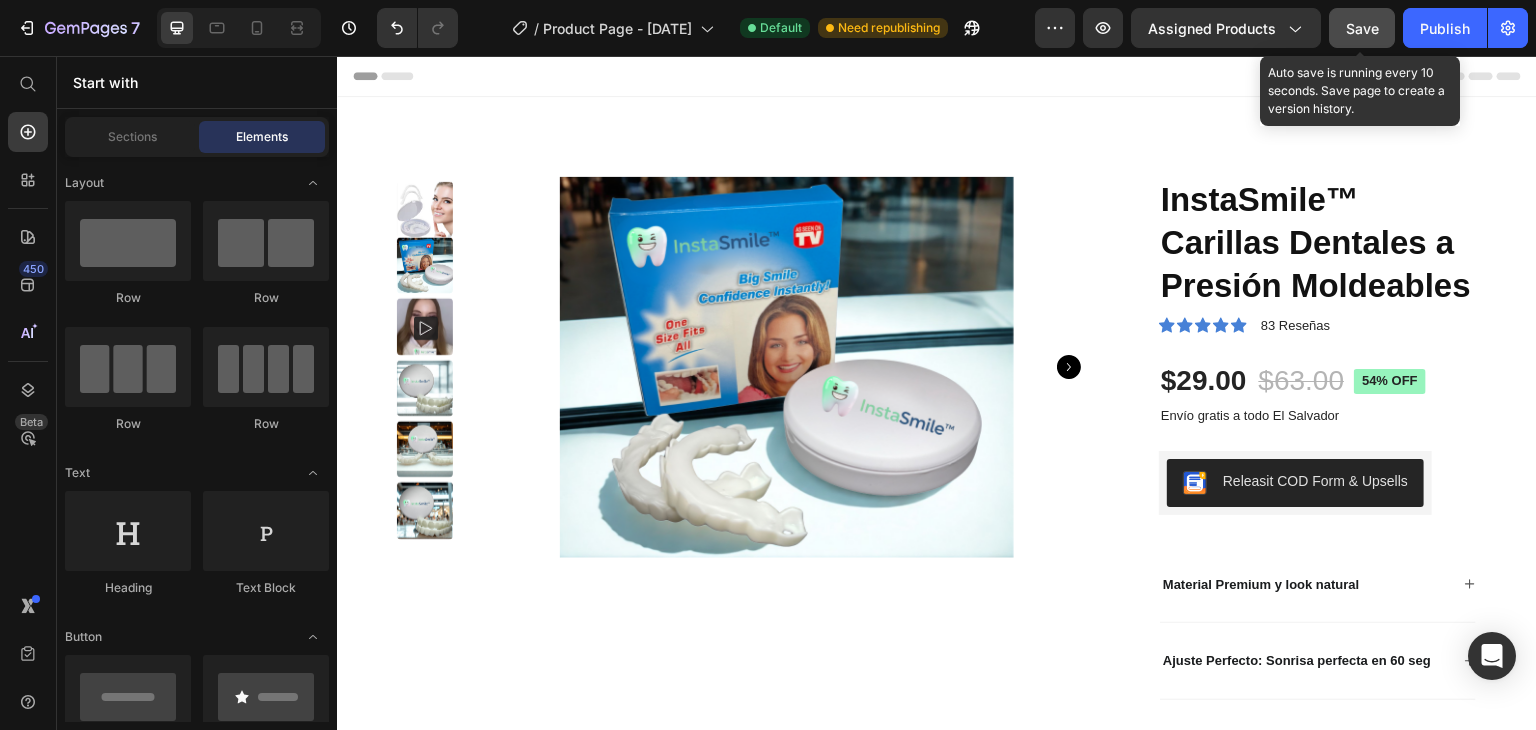 click on "Save" at bounding box center [1362, 28] 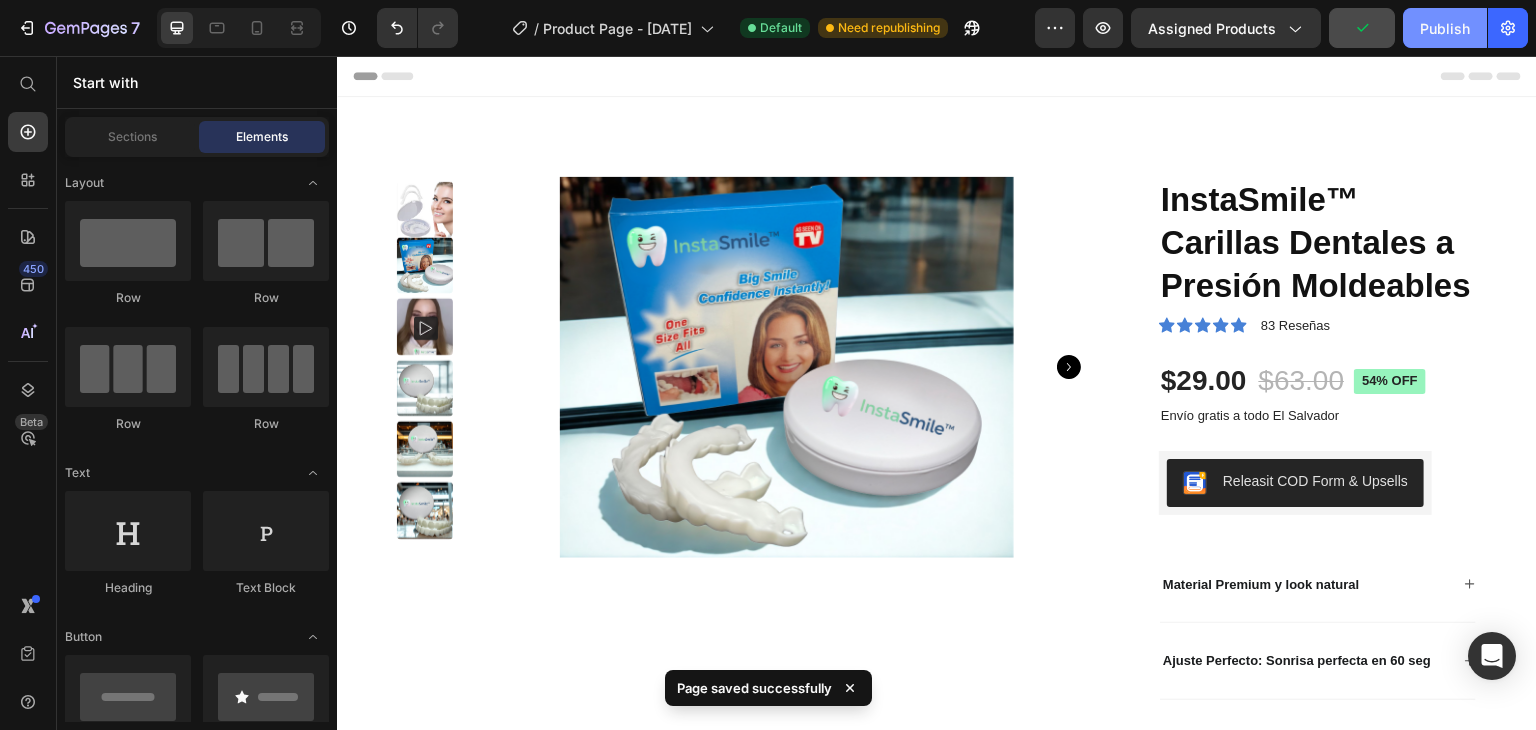 click on "Publish" at bounding box center (1445, 28) 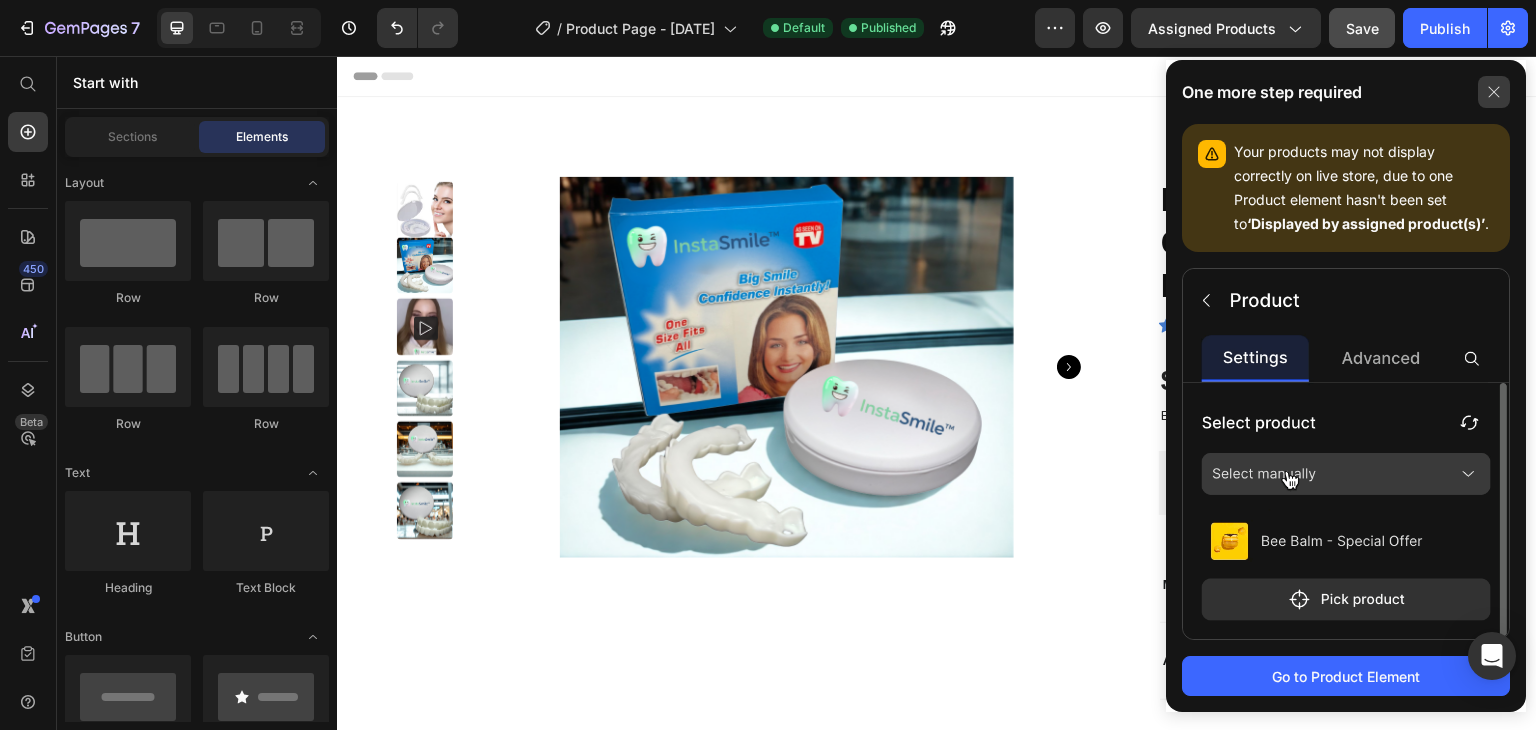 click 